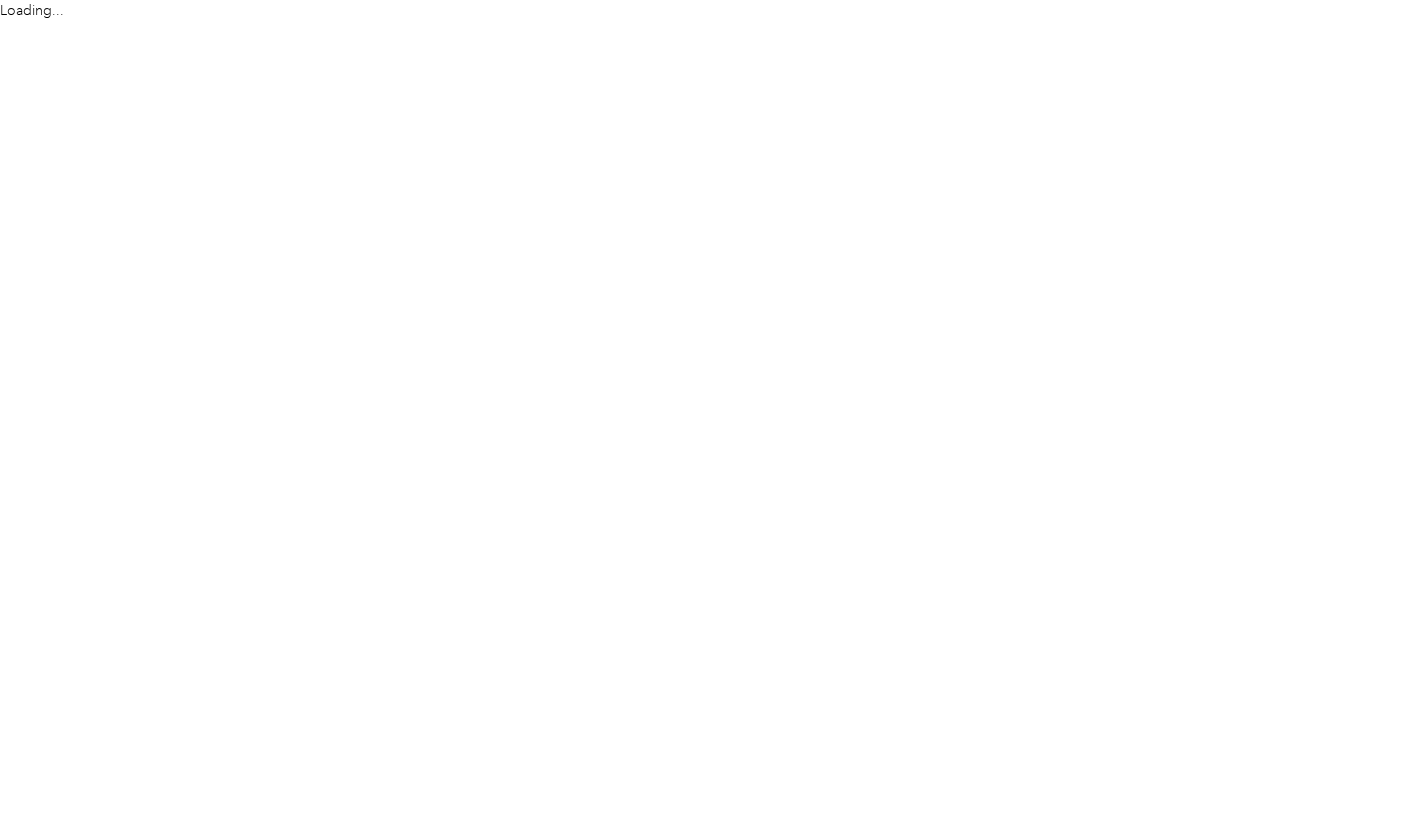 scroll, scrollTop: 0, scrollLeft: 0, axis: both 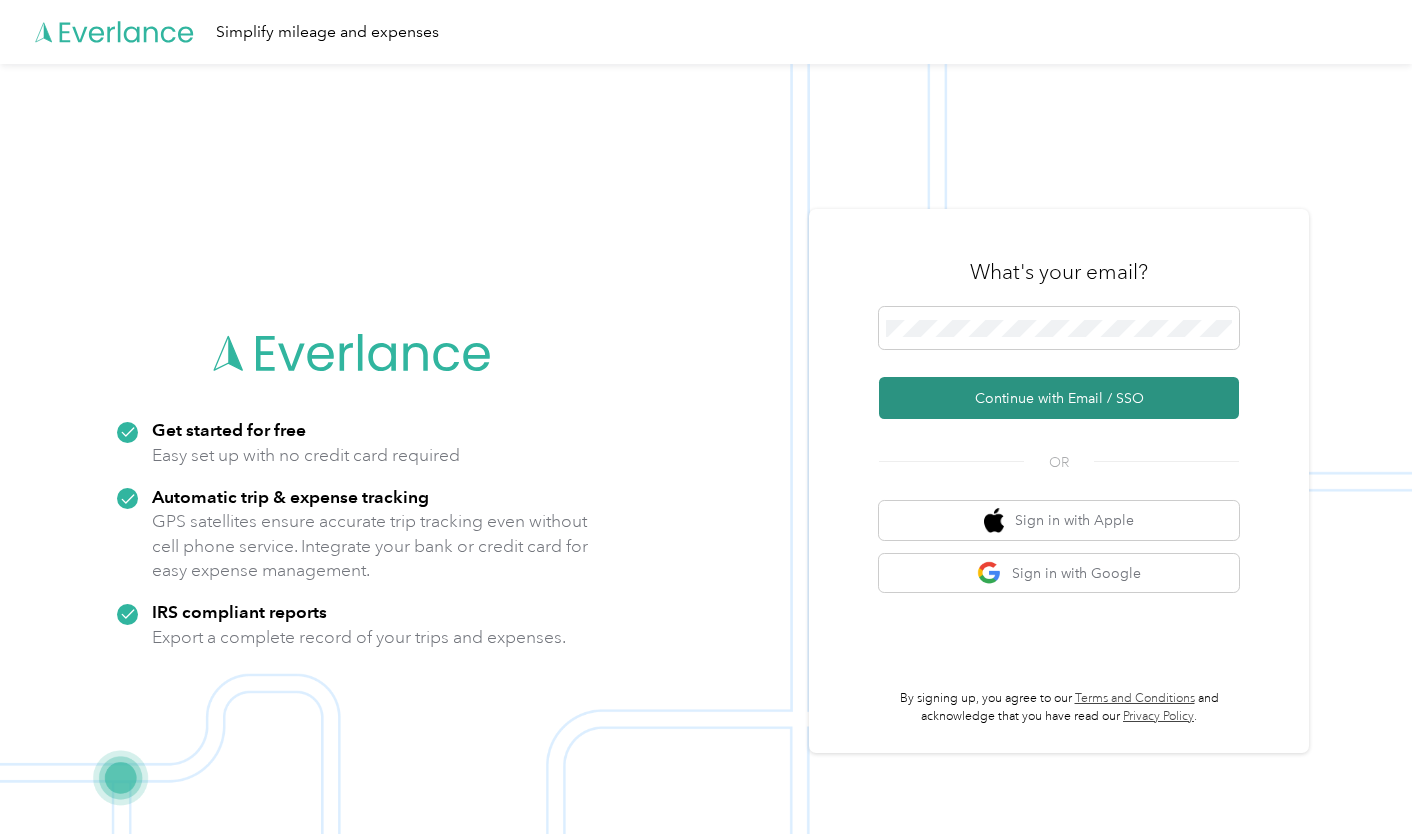 click on "Continue with Email / SSO" at bounding box center (1059, 398) 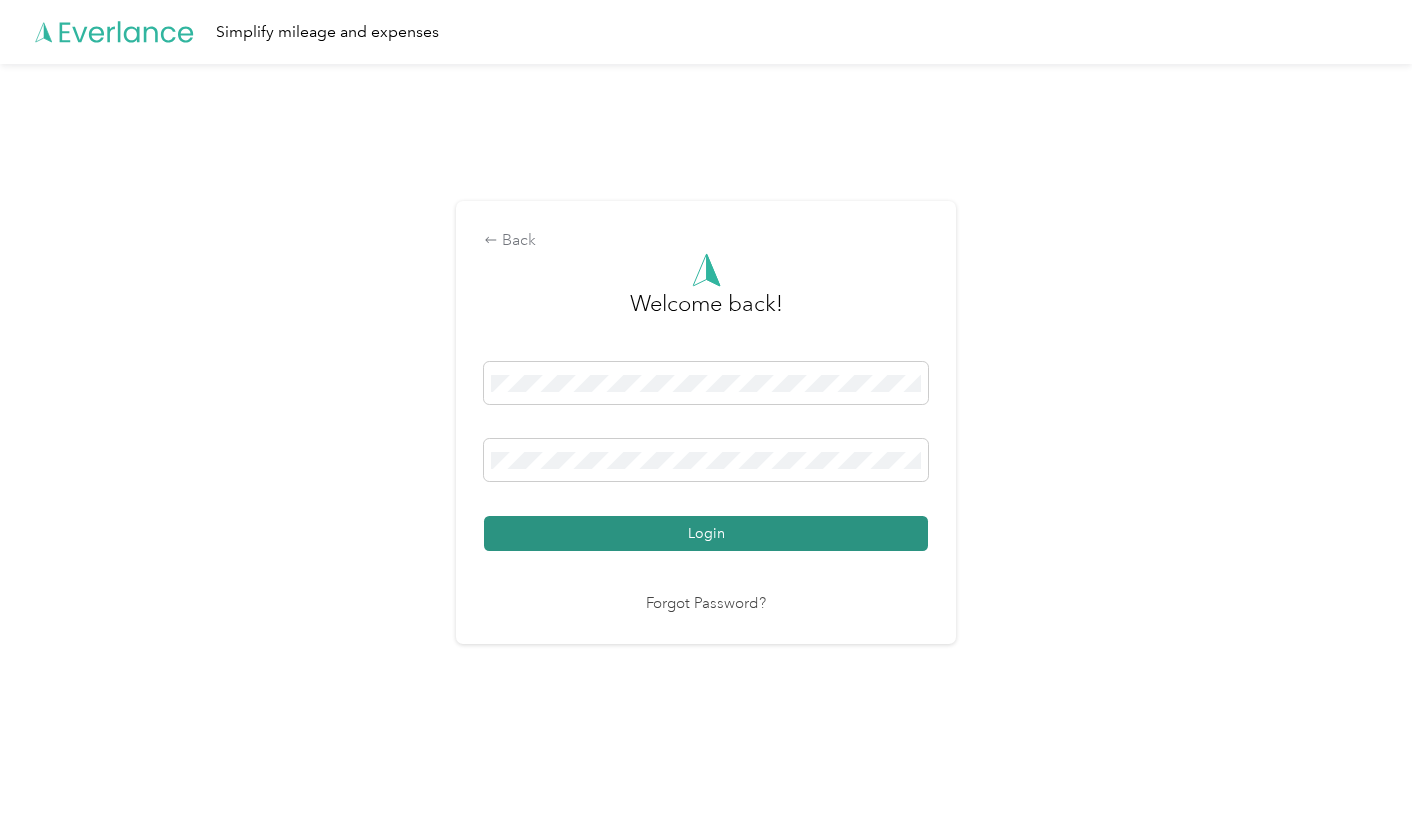 click on "Login" at bounding box center [706, 533] 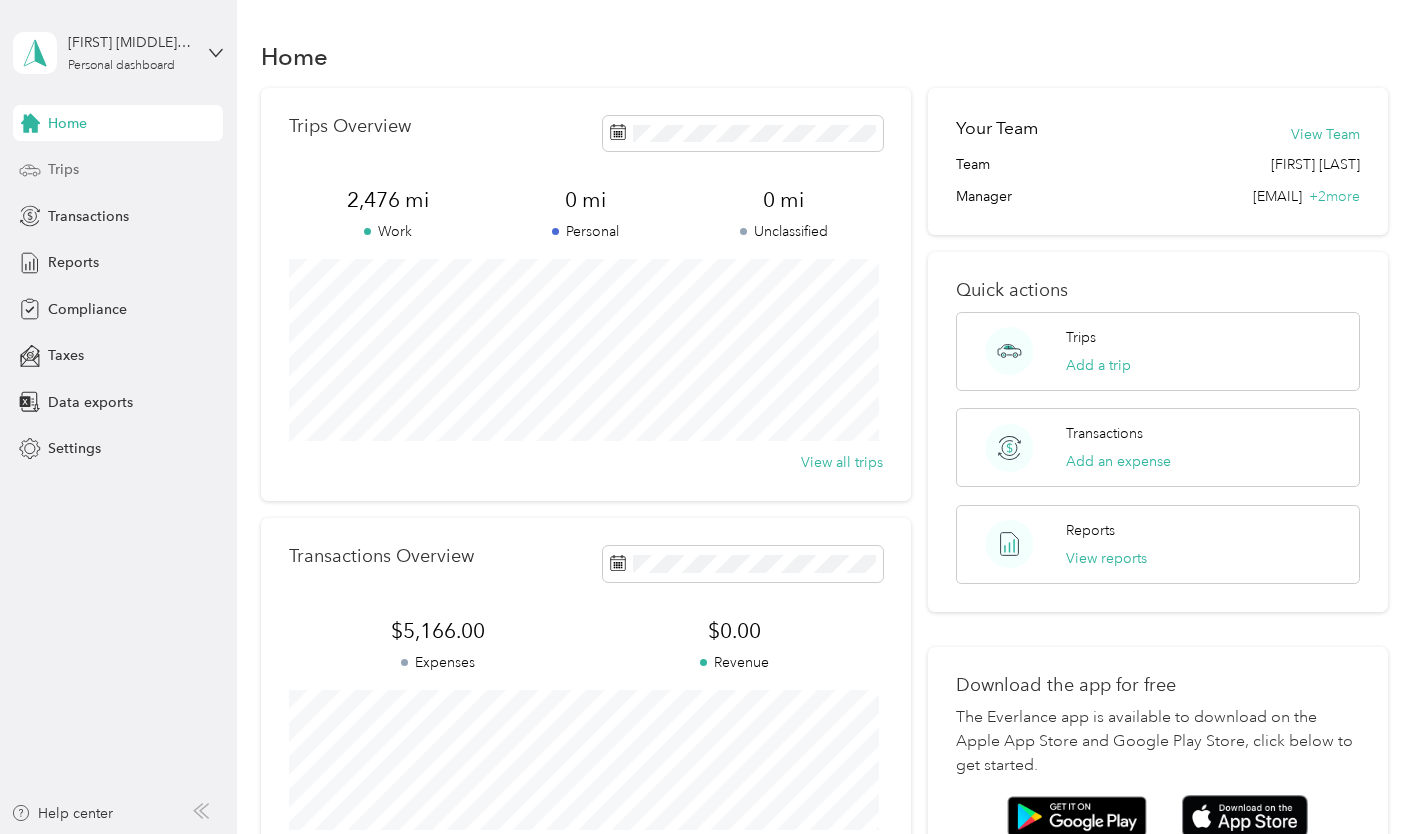 click on "Trips" at bounding box center (63, 169) 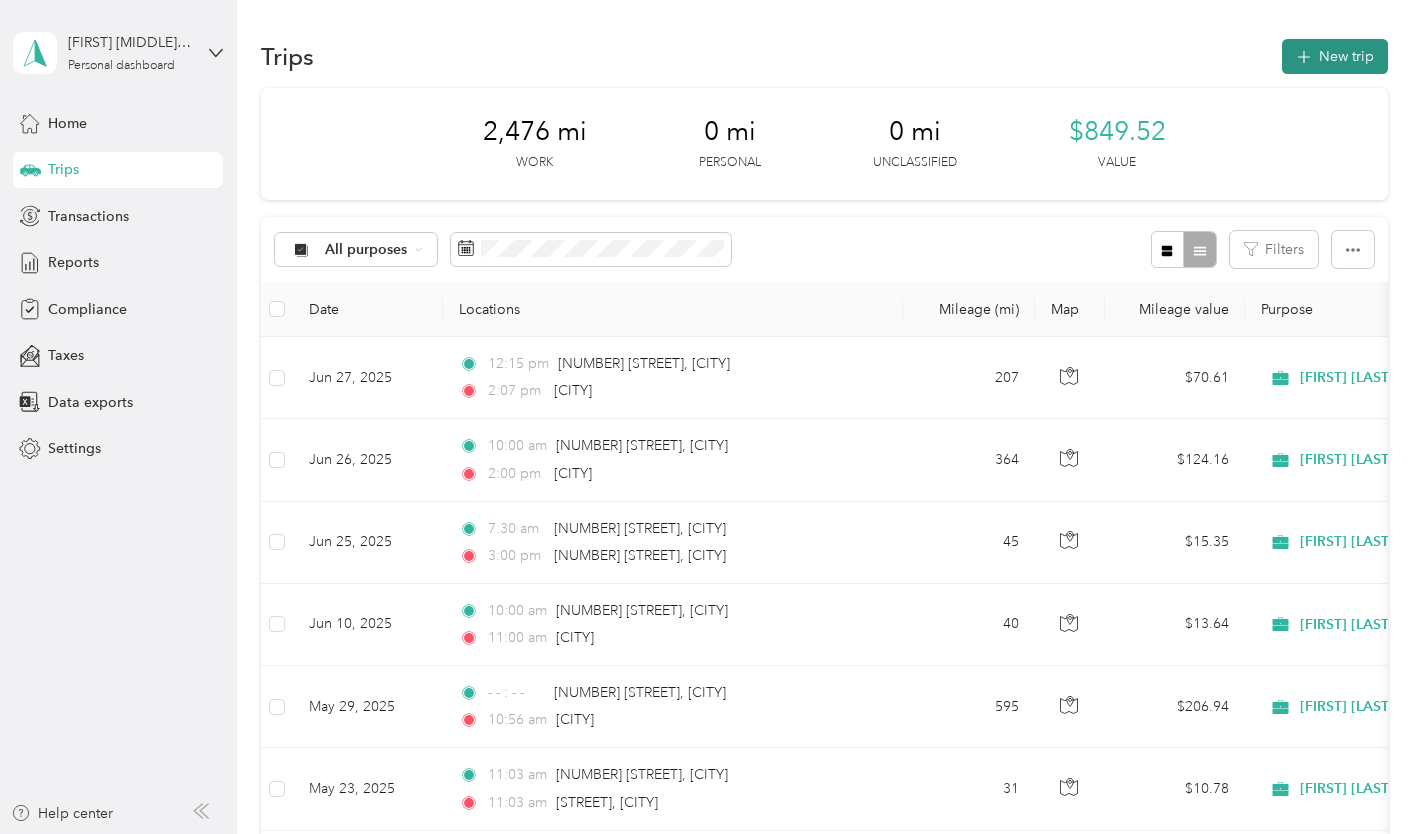 click on "New trip" at bounding box center [1335, 56] 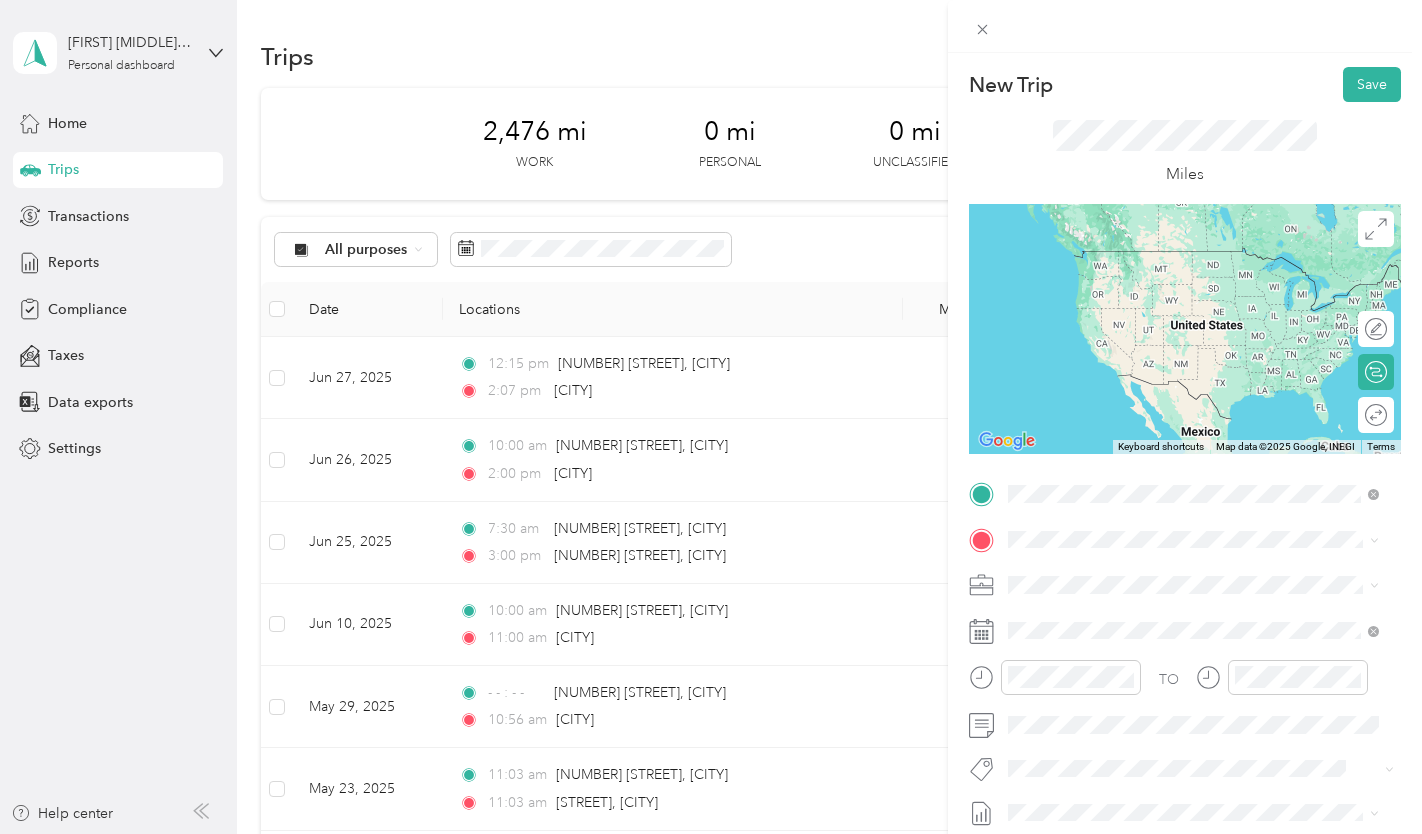 click on "[NUMBER] [STREET]
[CITY], [STATE] [POSTAL_CODE], [COUNTRY]" at bounding box center (1190, 574) 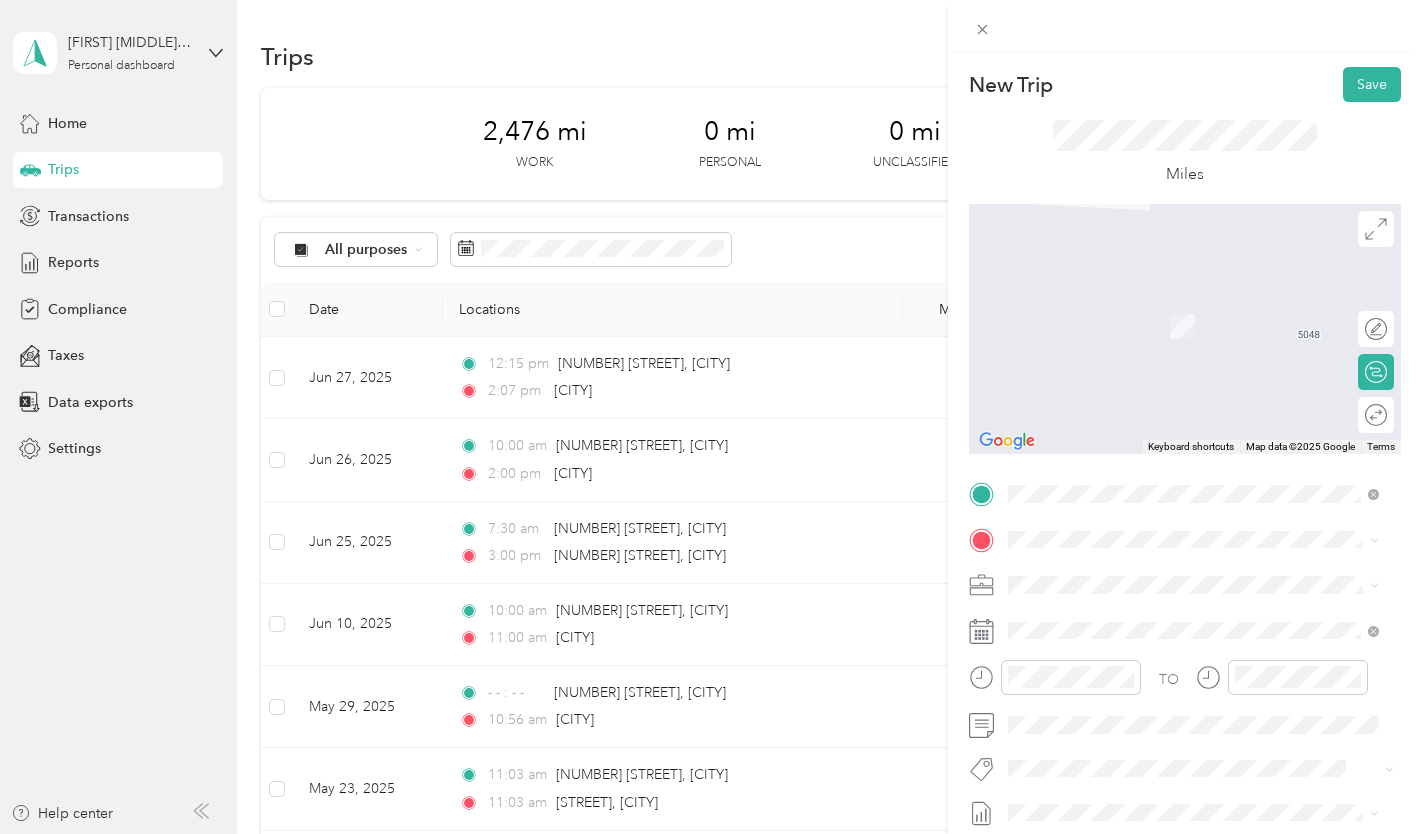 click on "[CITY]
[STATE], [COUNTRY]" at bounding box center [1111, 617] 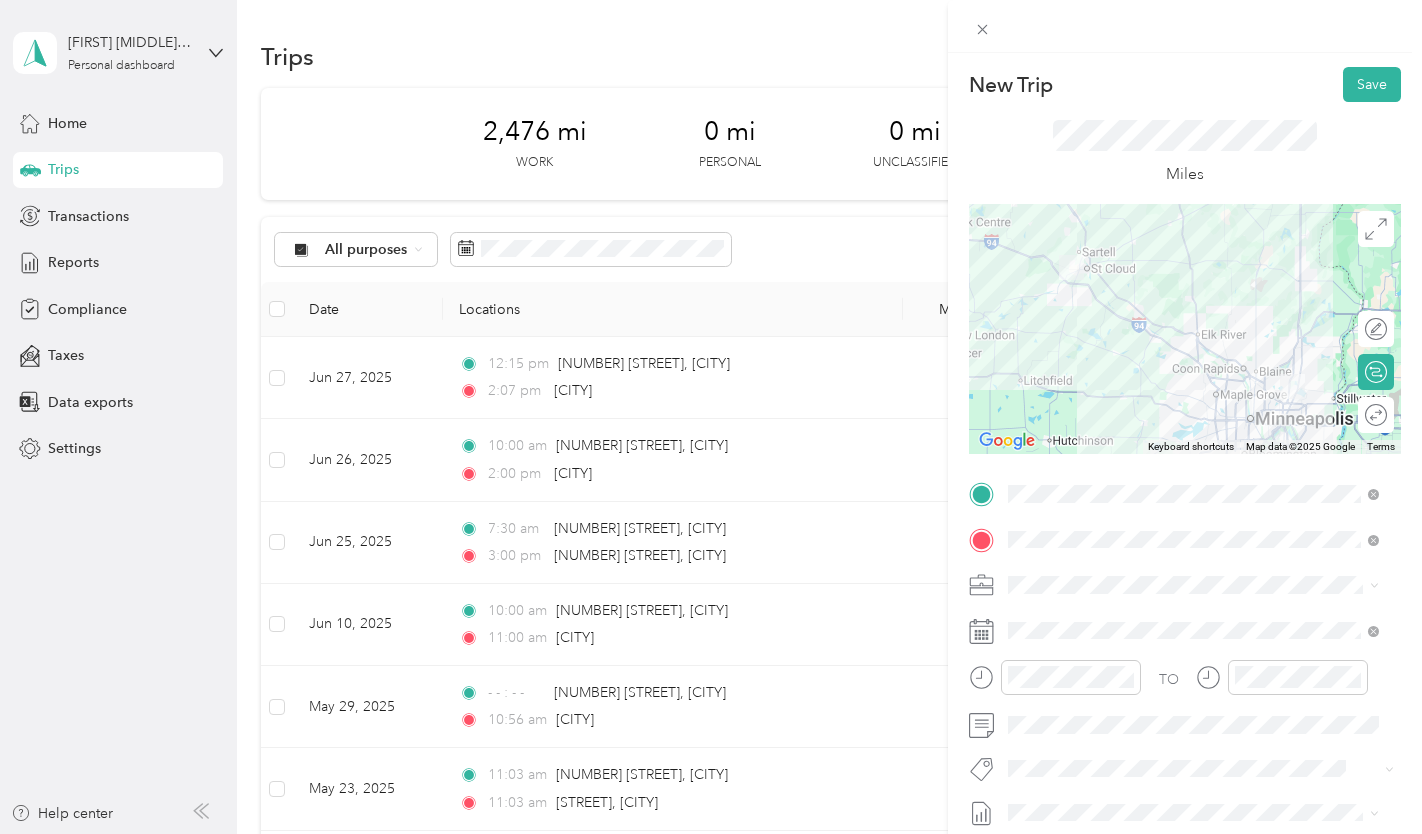 click 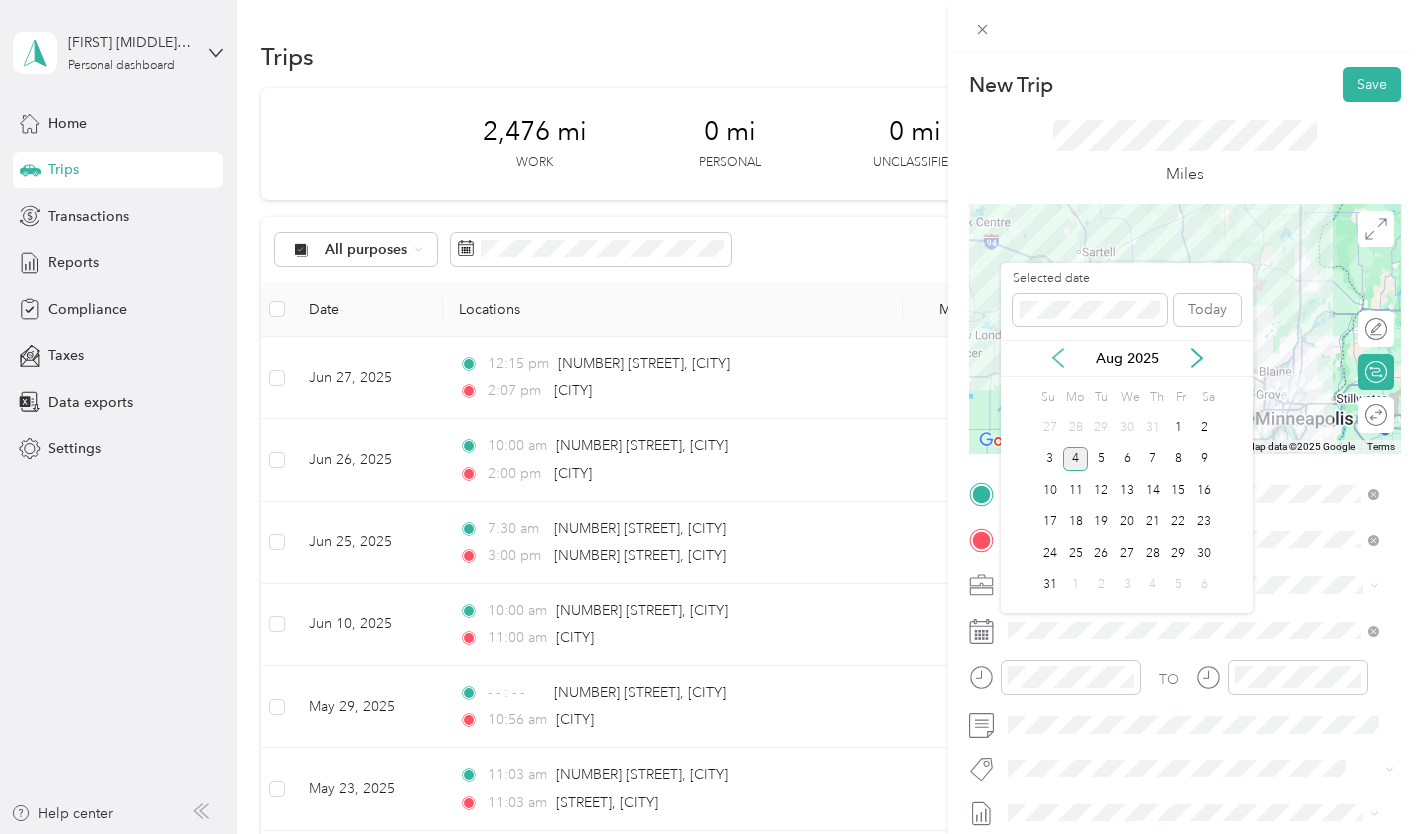 click 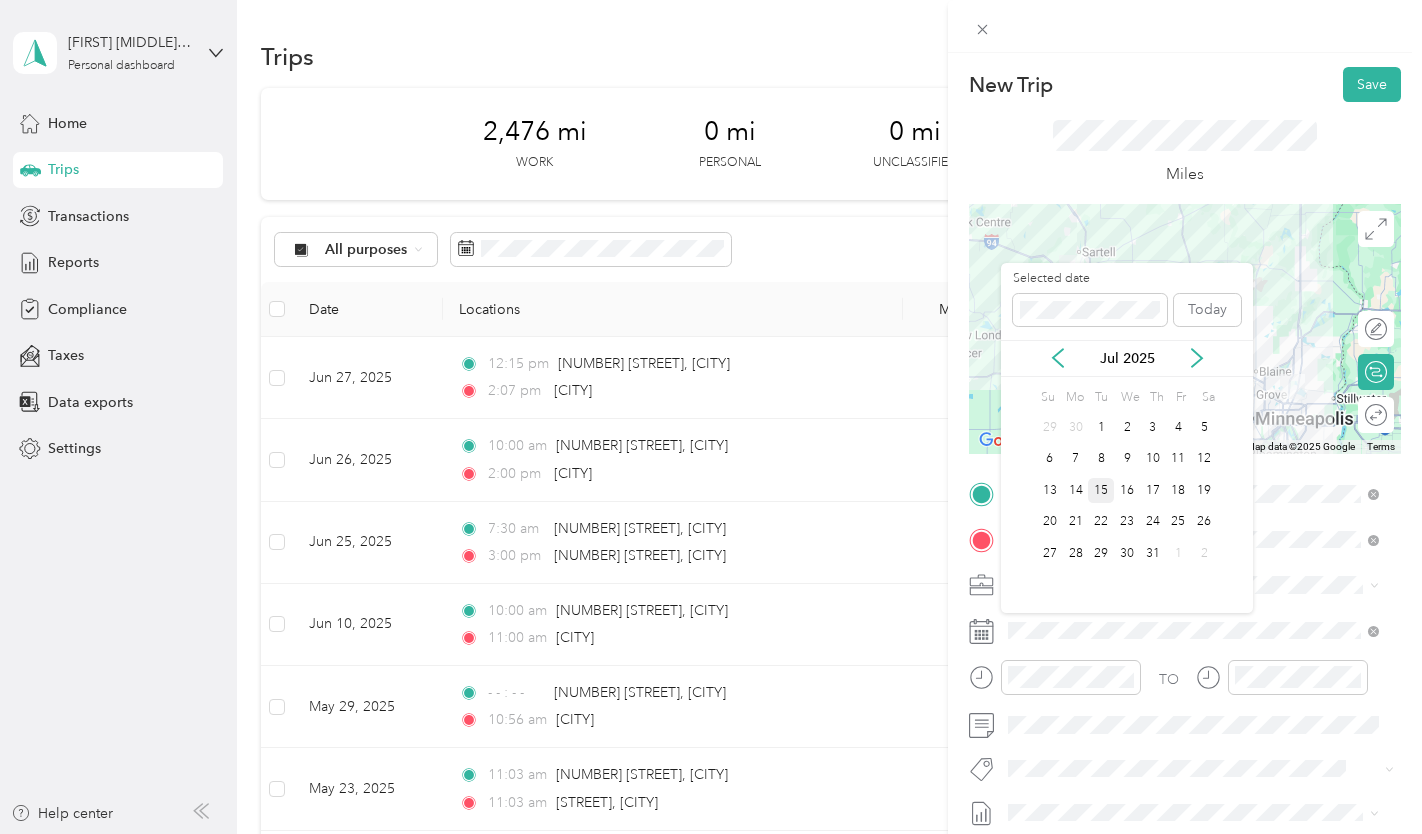 click on "15" at bounding box center [1101, 490] 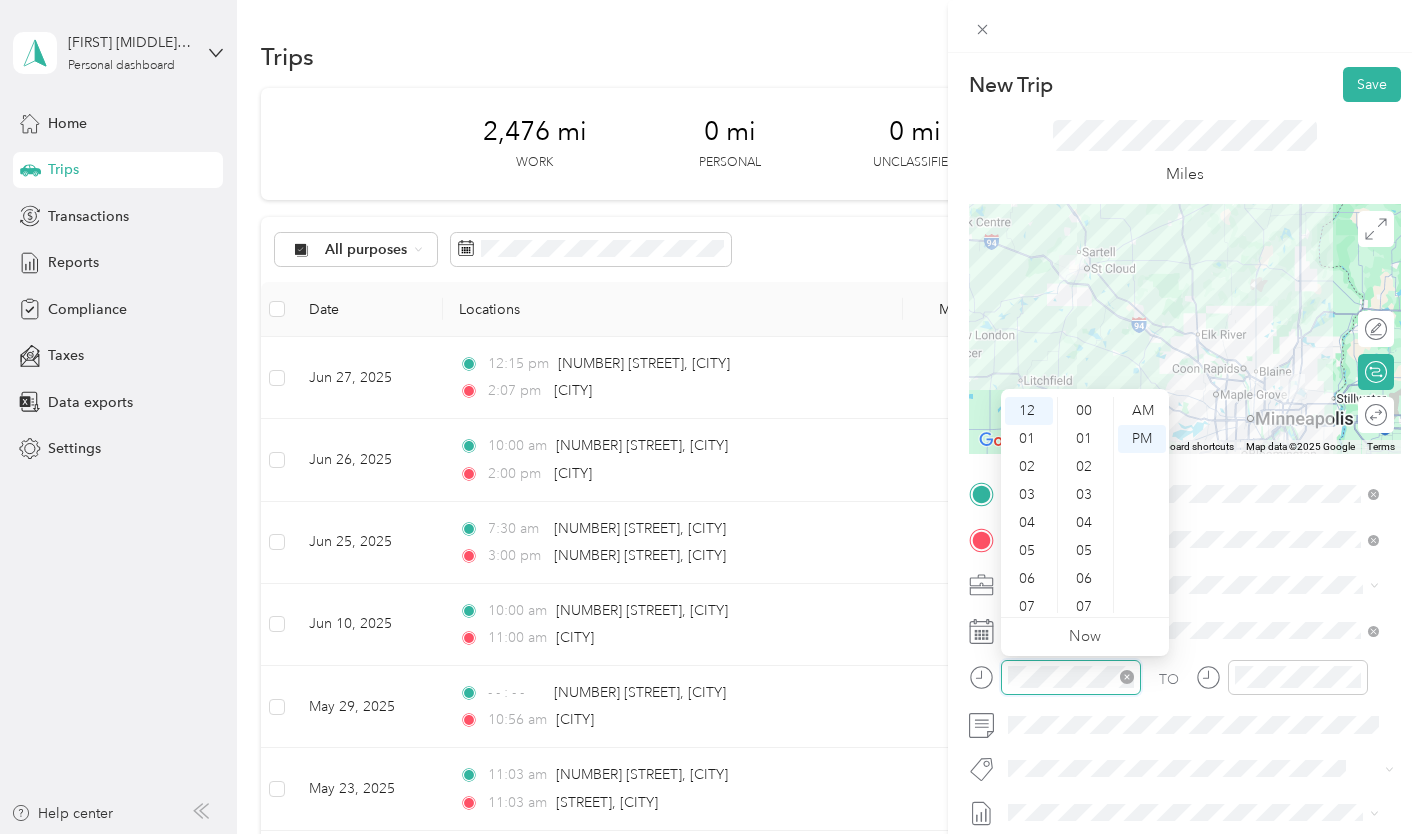 scroll, scrollTop: 1036, scrollLeft: 0, axis: vertical 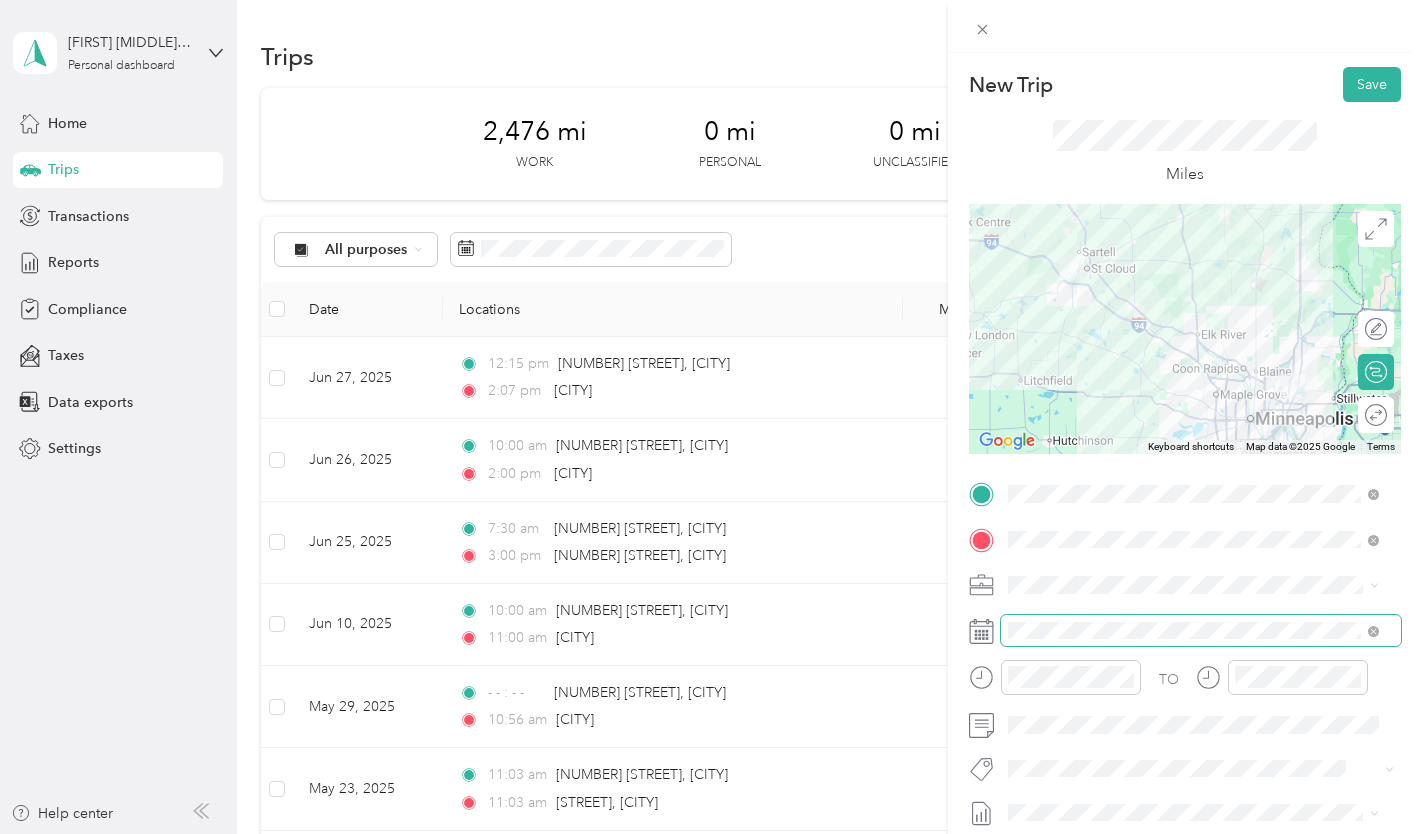 click at bounding box center [1201, 631] 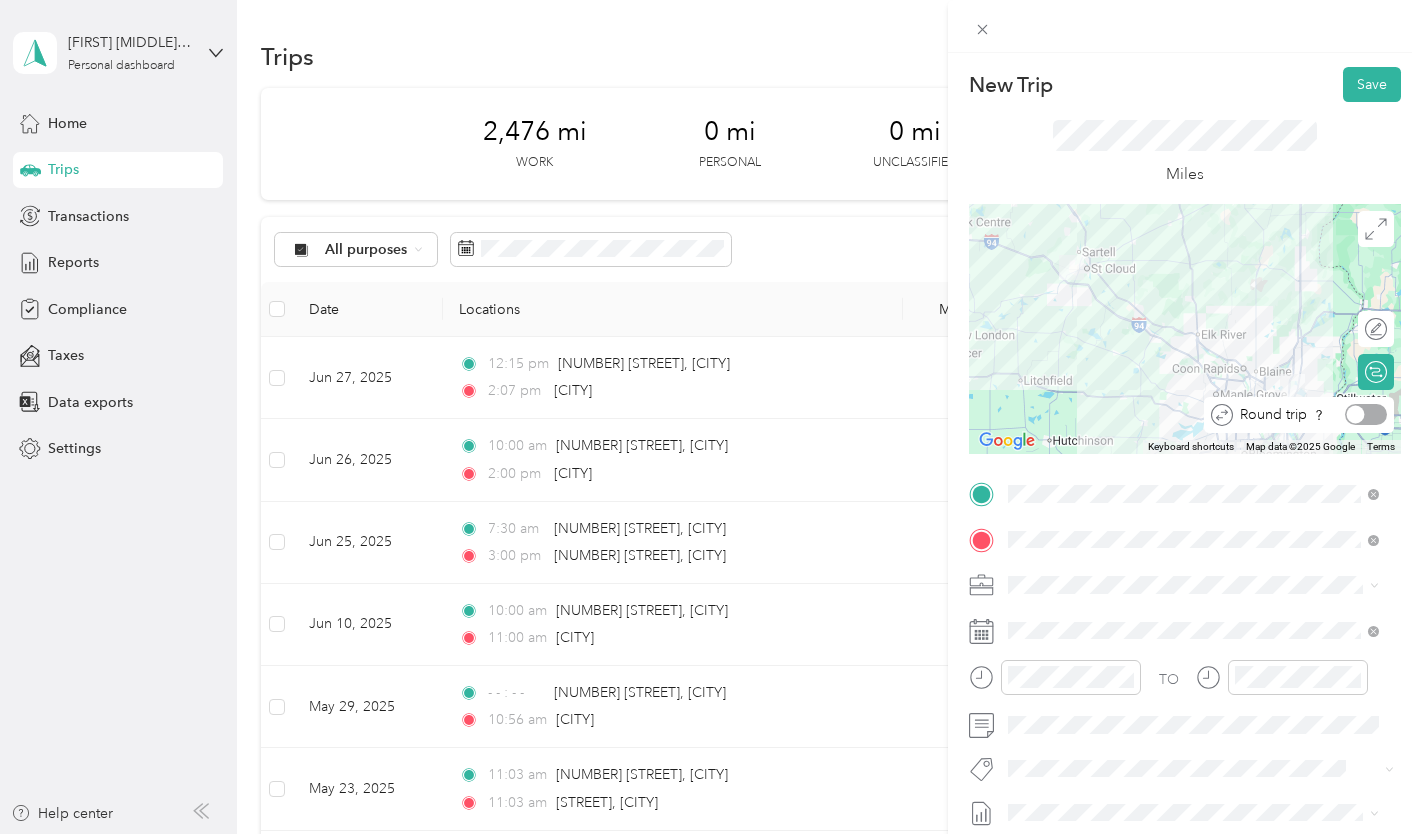 click at bounding box center (1366, 414) 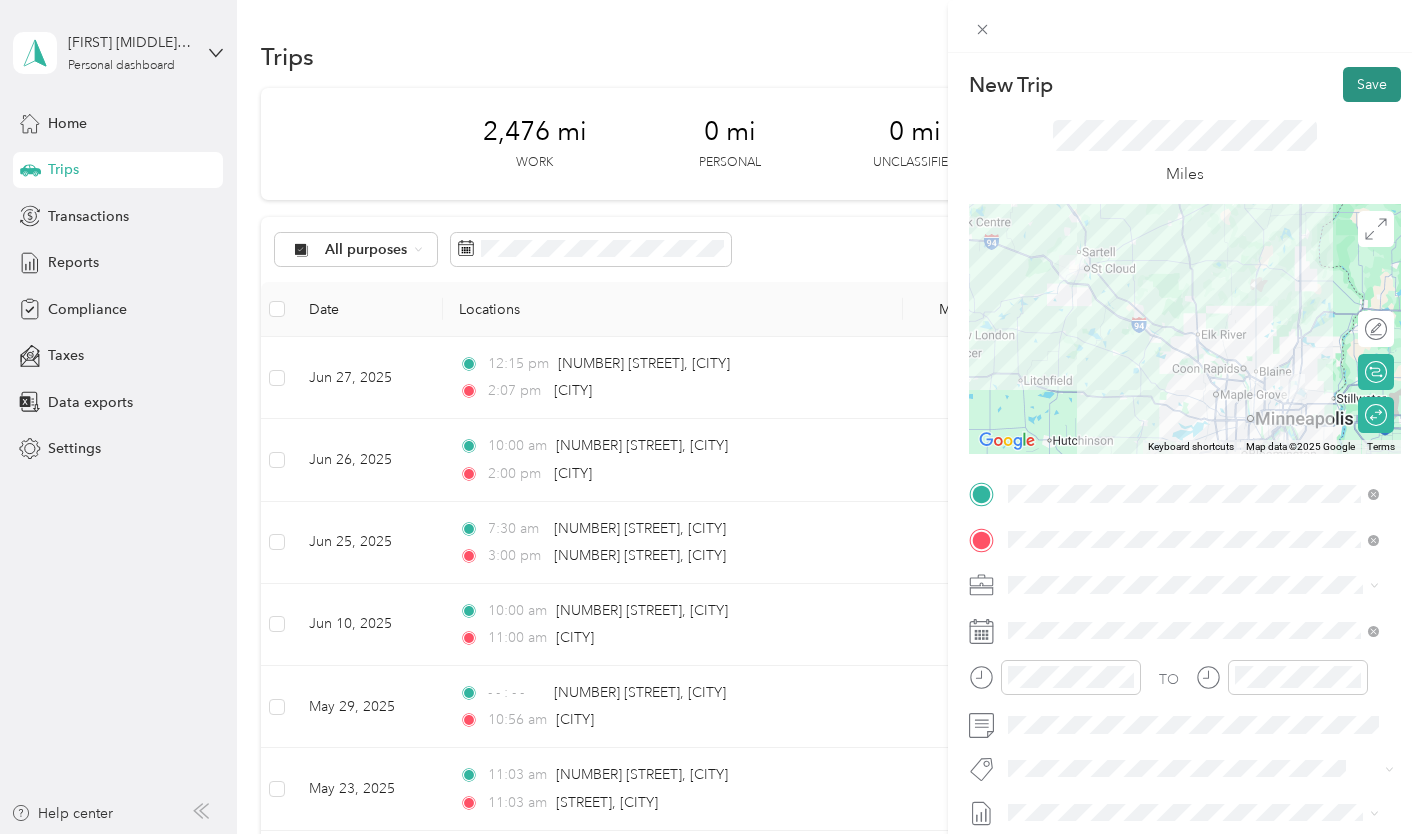 click on "Save" at bounding box center [1372, 84] 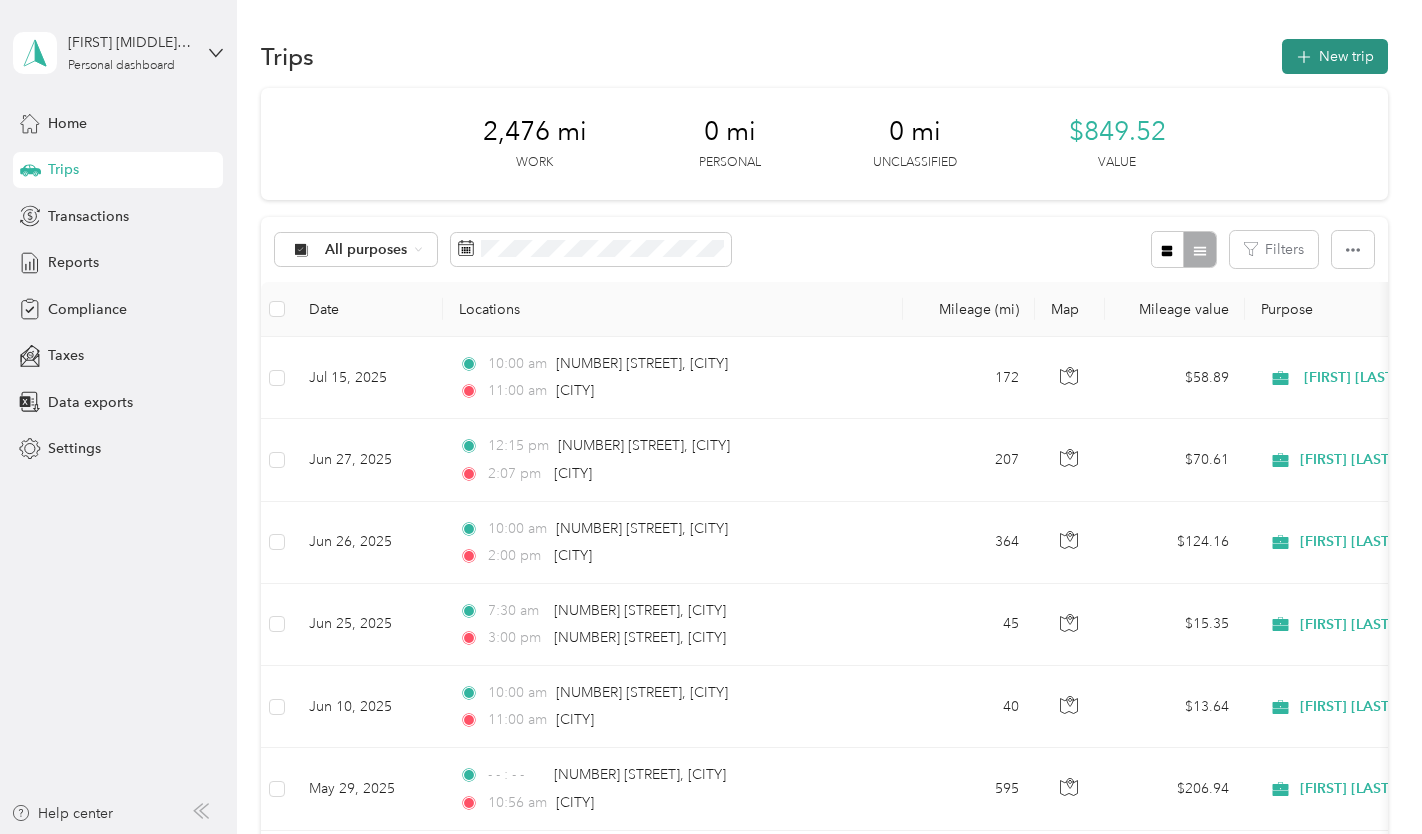 click on "New trip" at bounding box center (1335, 56) 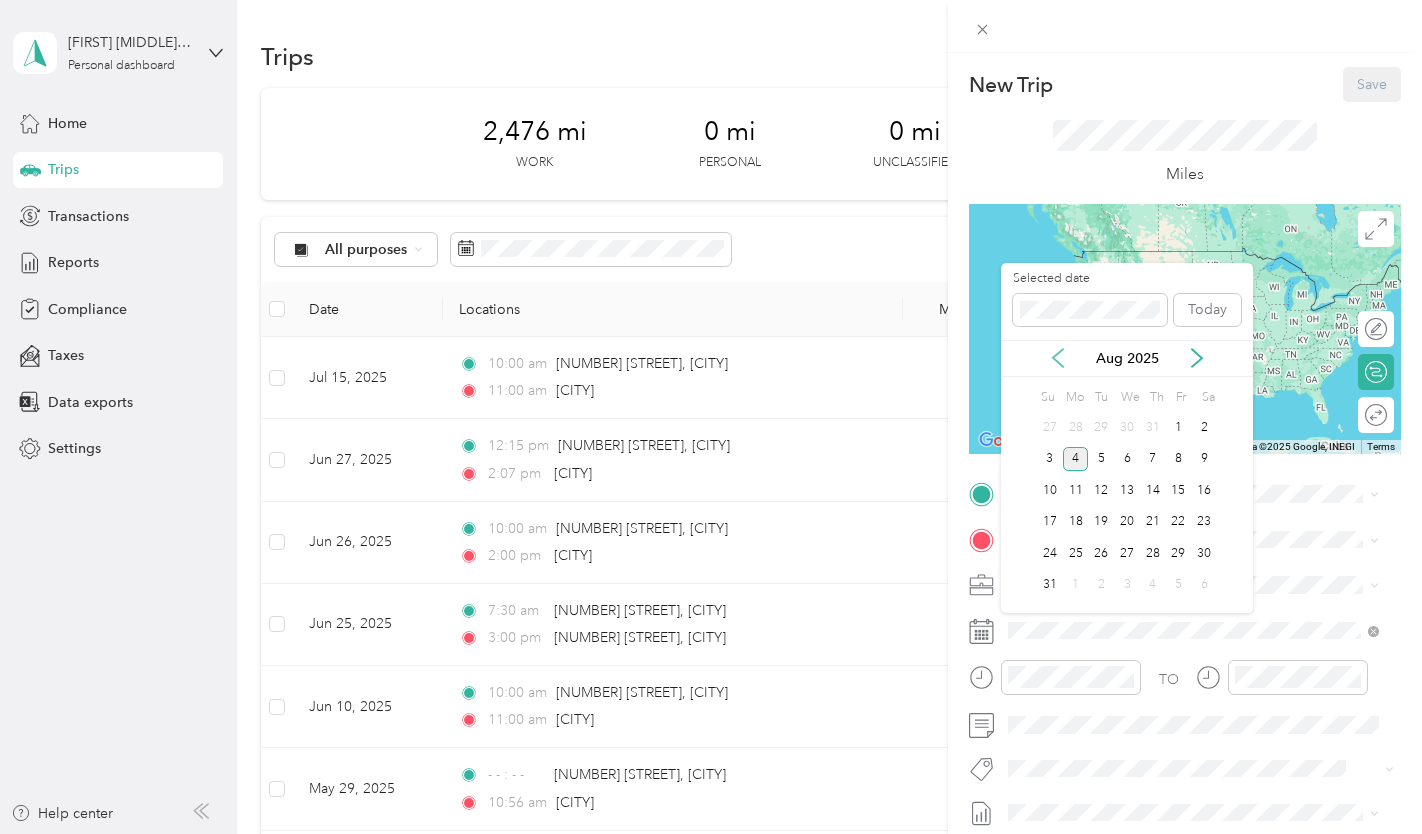 click 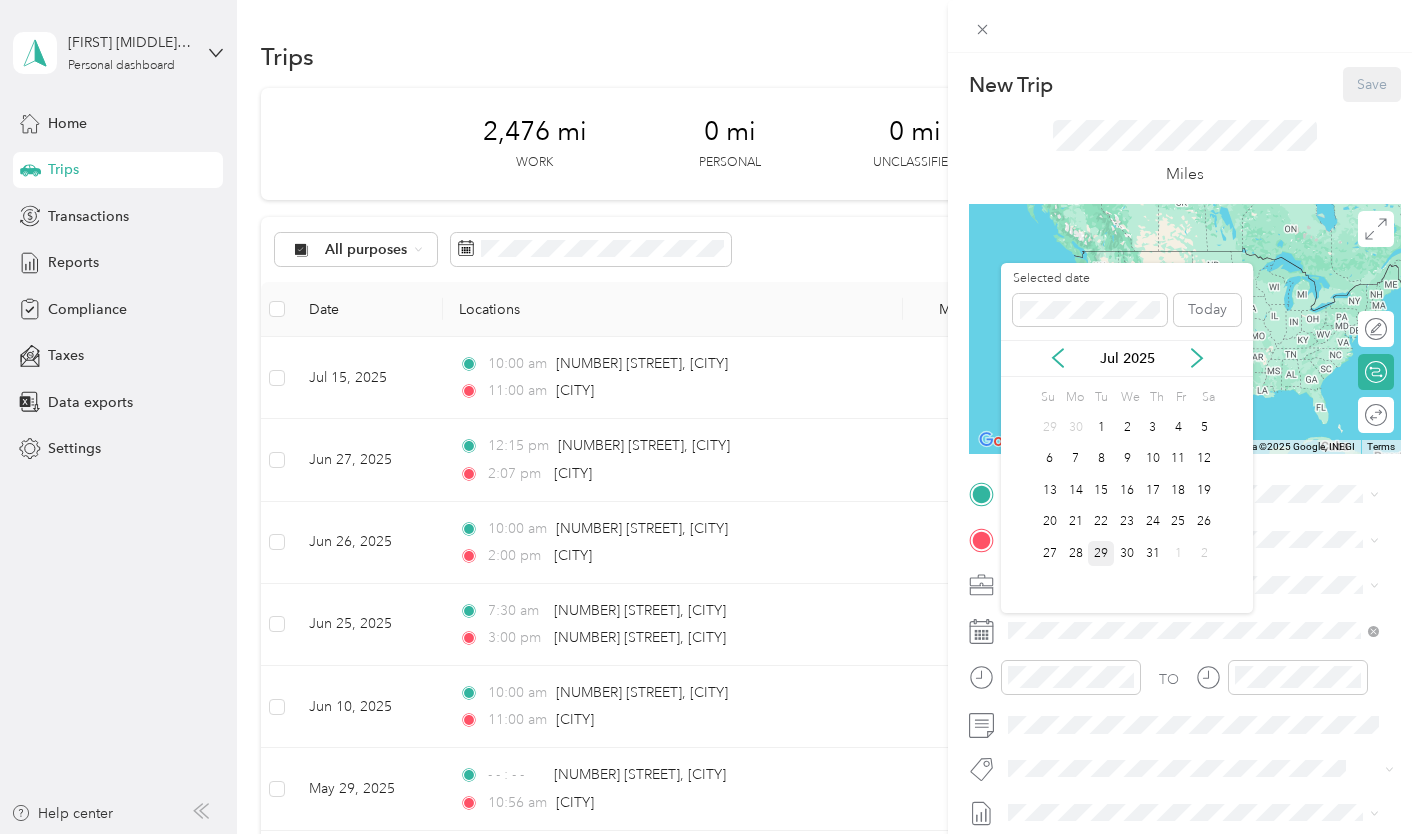 click on "29" at bounding box center [1101, 553] 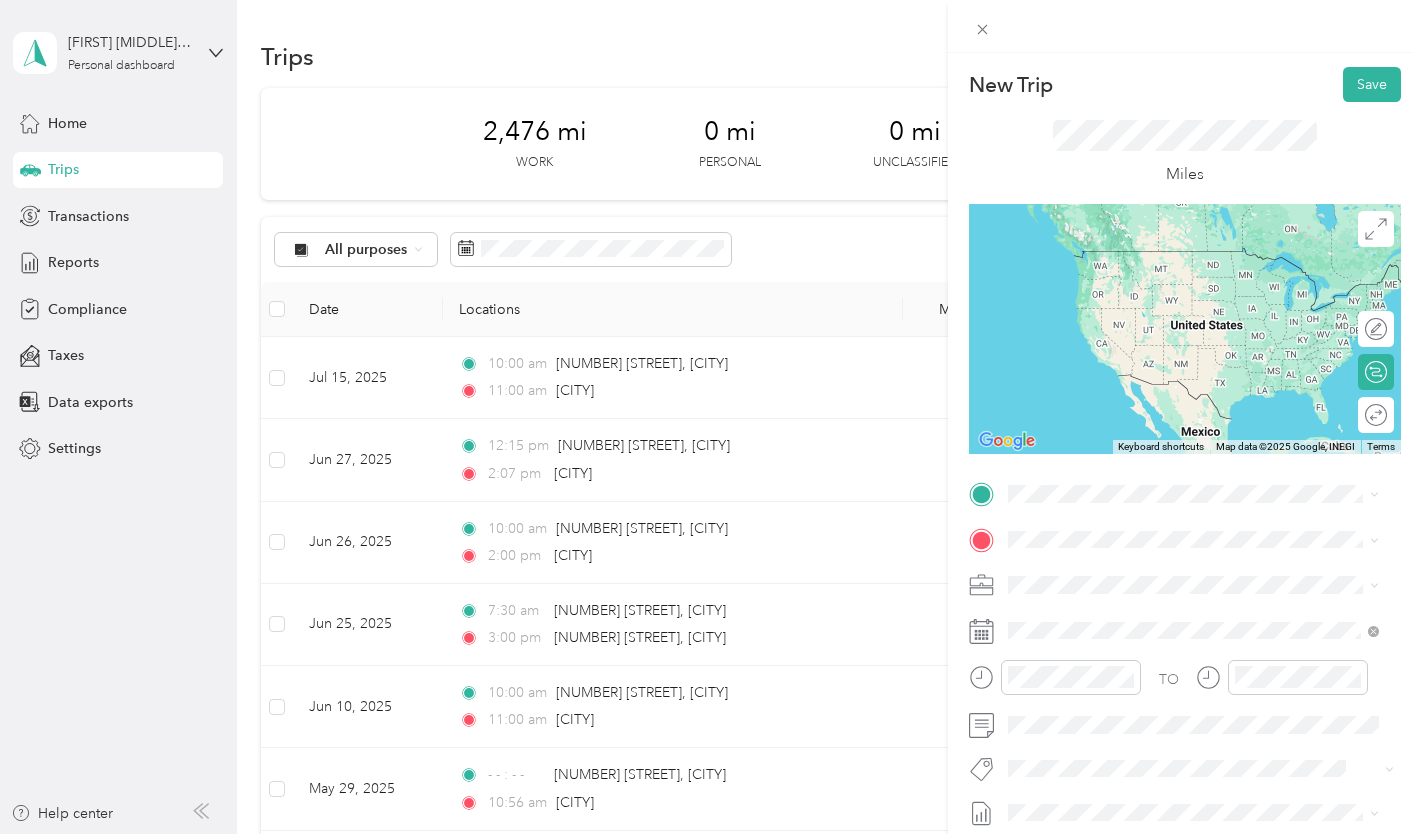 click on "[NUMBER] [STREET]
[CITY], [STATE] [POSTAL_CODE], [COUNTRY]" at bounding box center (1190, 563) 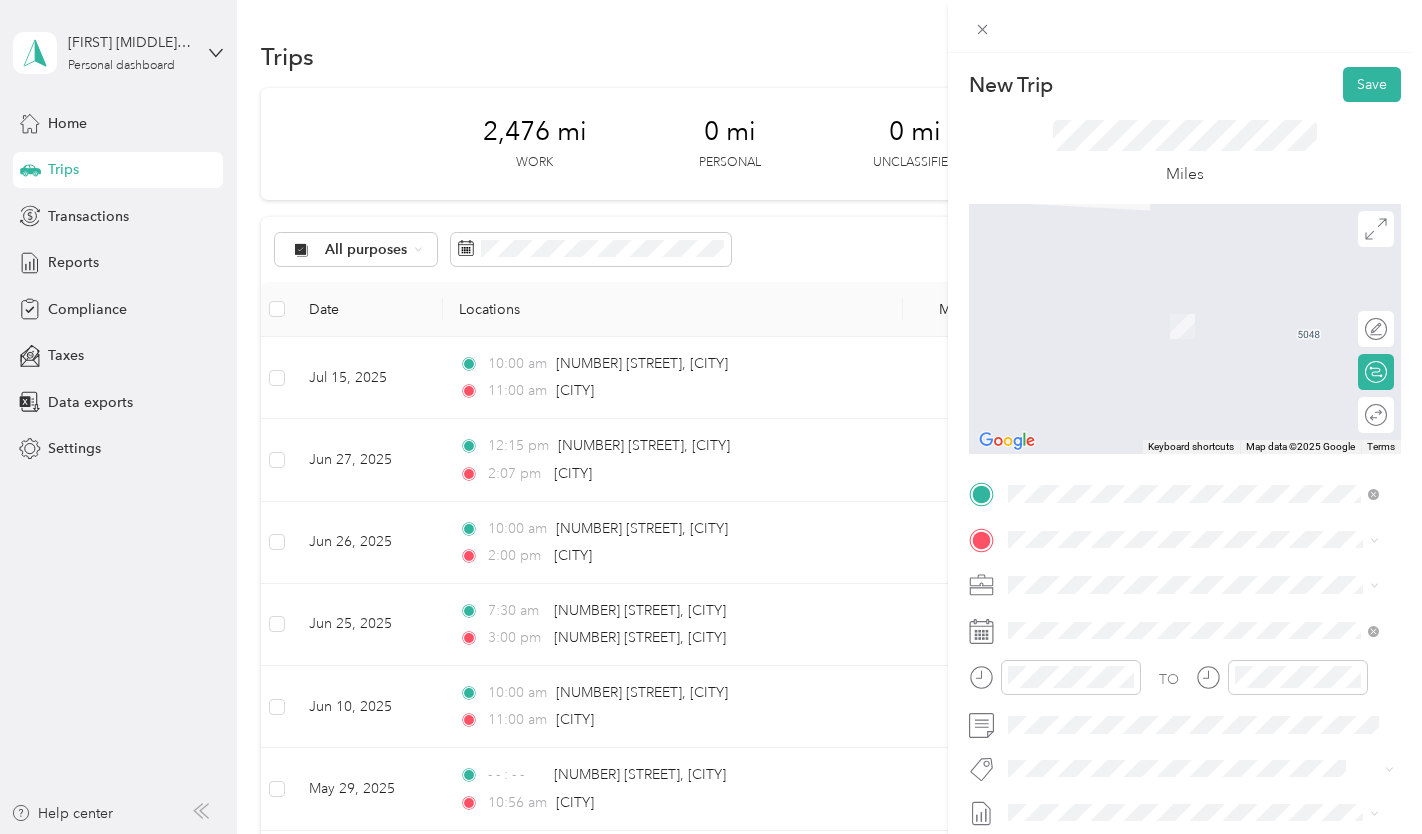 click on "[CITY]
[STATE], [COUNTRY]" at bounding box center (1111, 293) 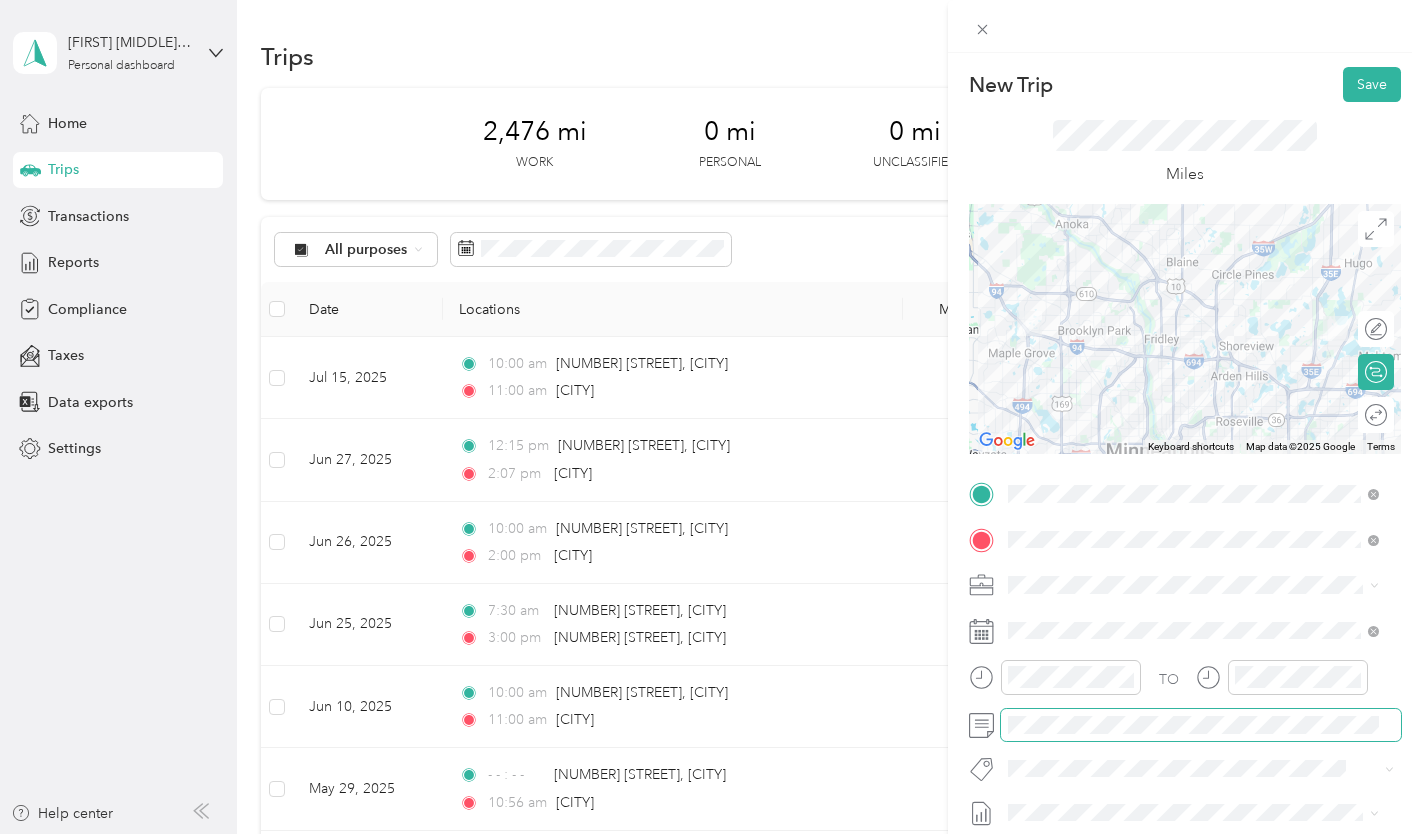 click at bounding box center (1201, 725) 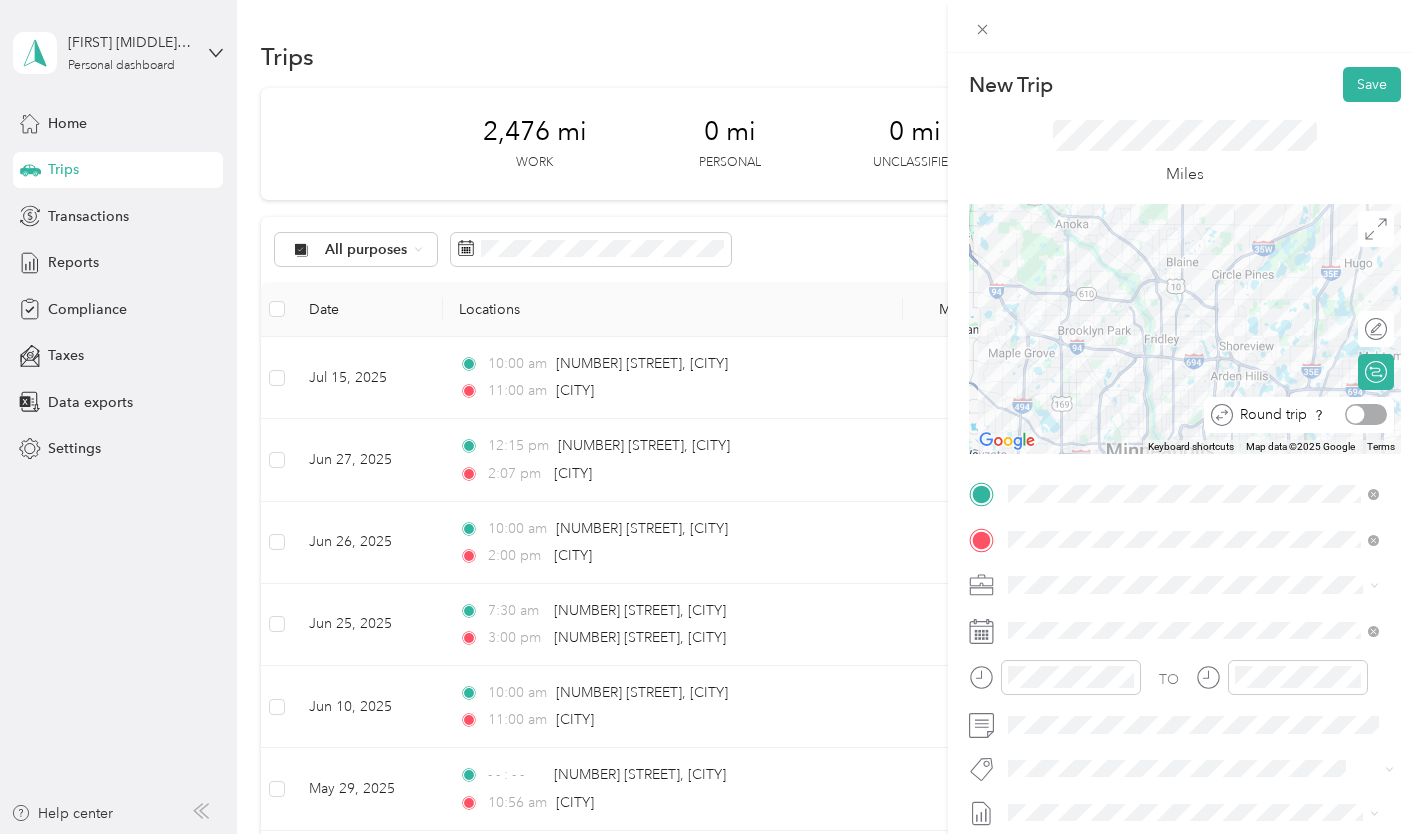 scroll, scrollTop: 0, scrollLeft: 0, axis: both 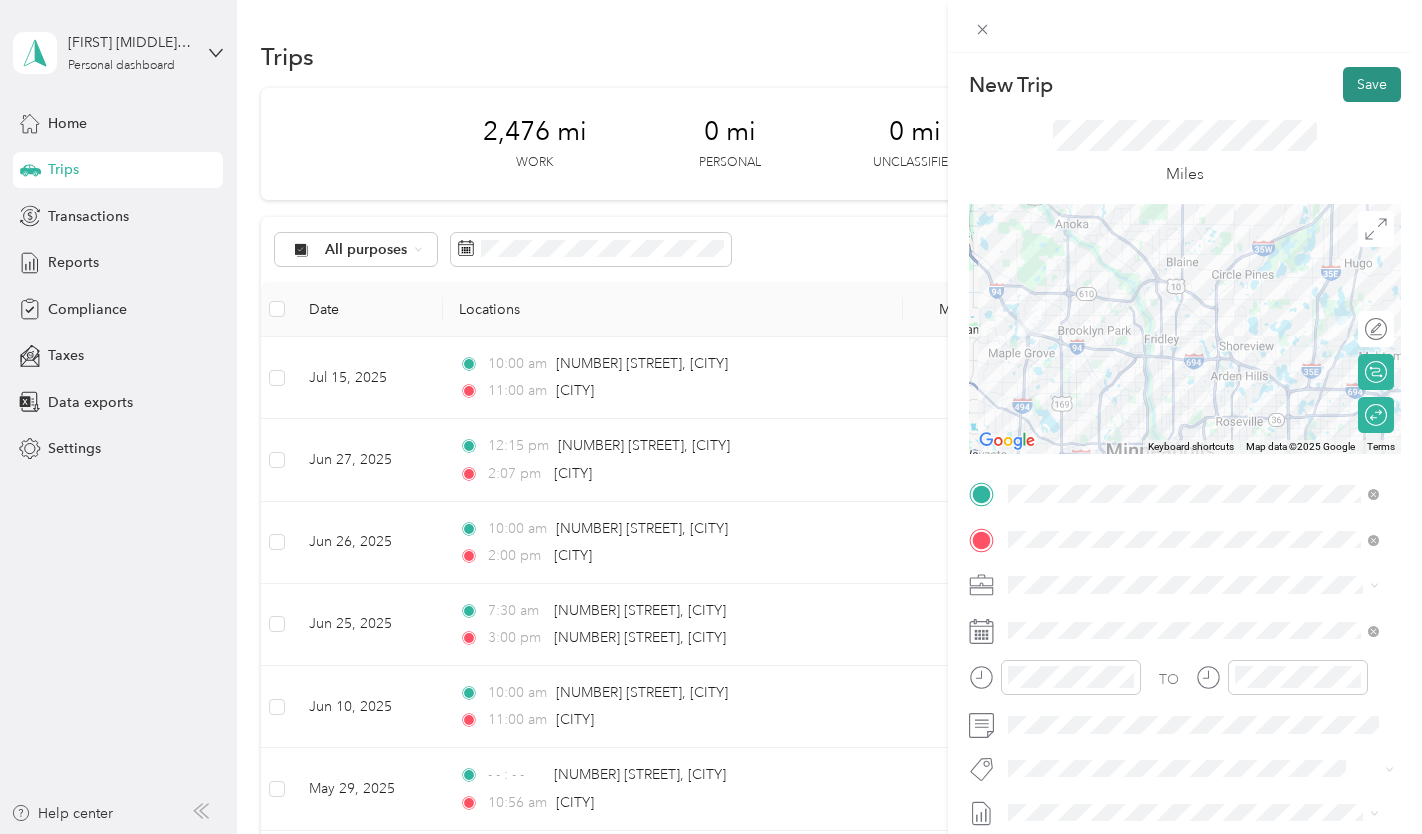 click on "Save" at bounding box center (1372, 84) 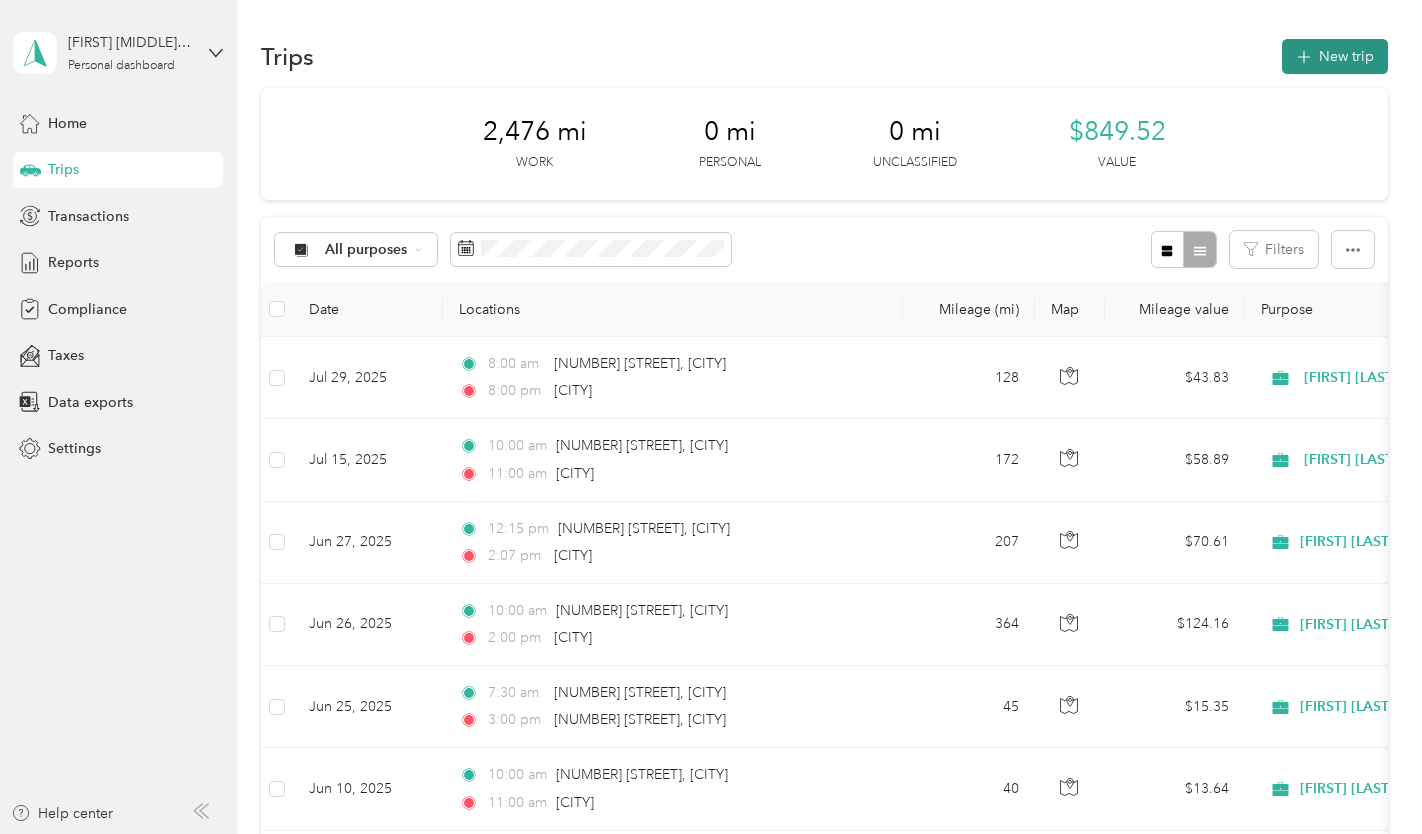 click on "New trip" at bounding box center [1335, 56] 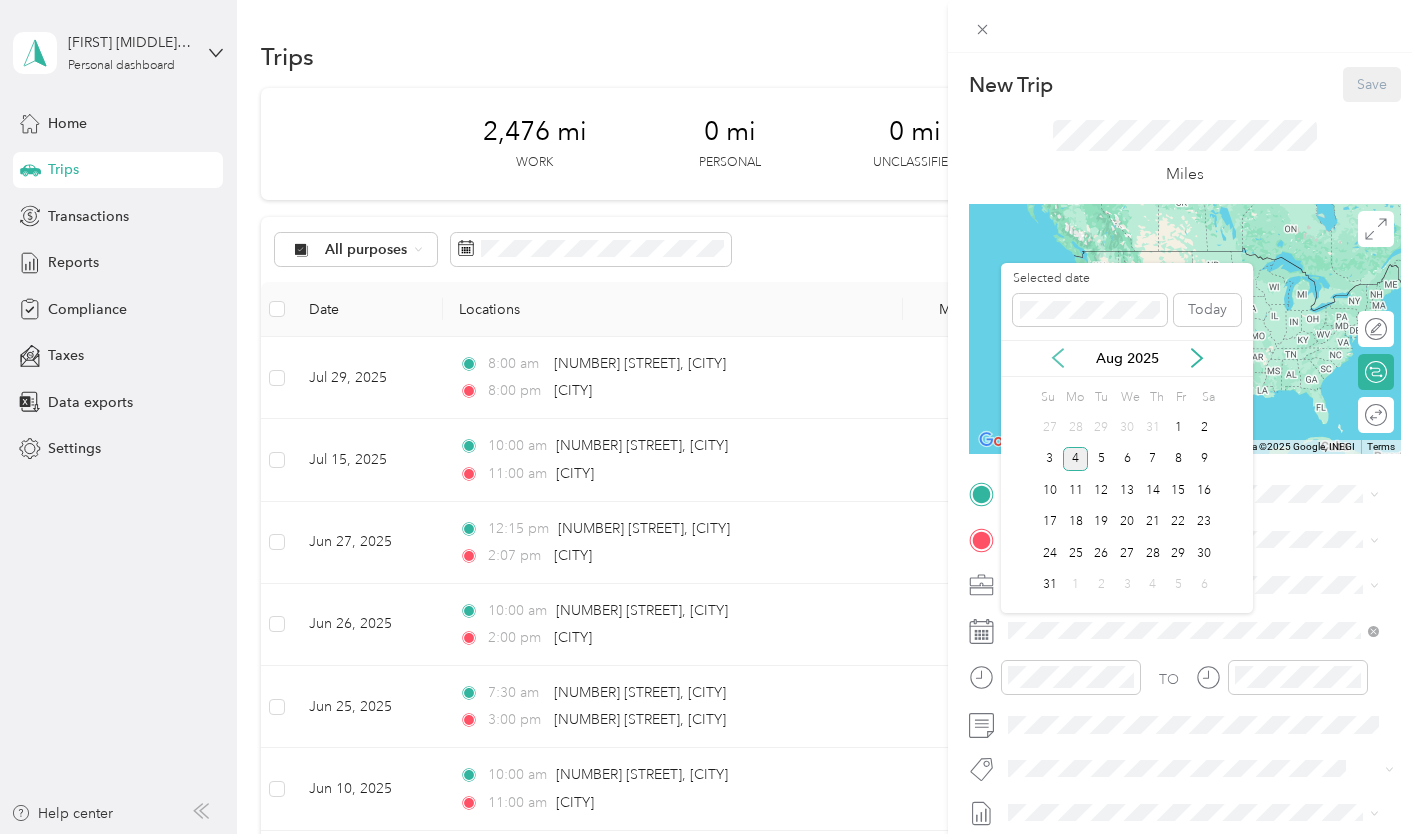 click 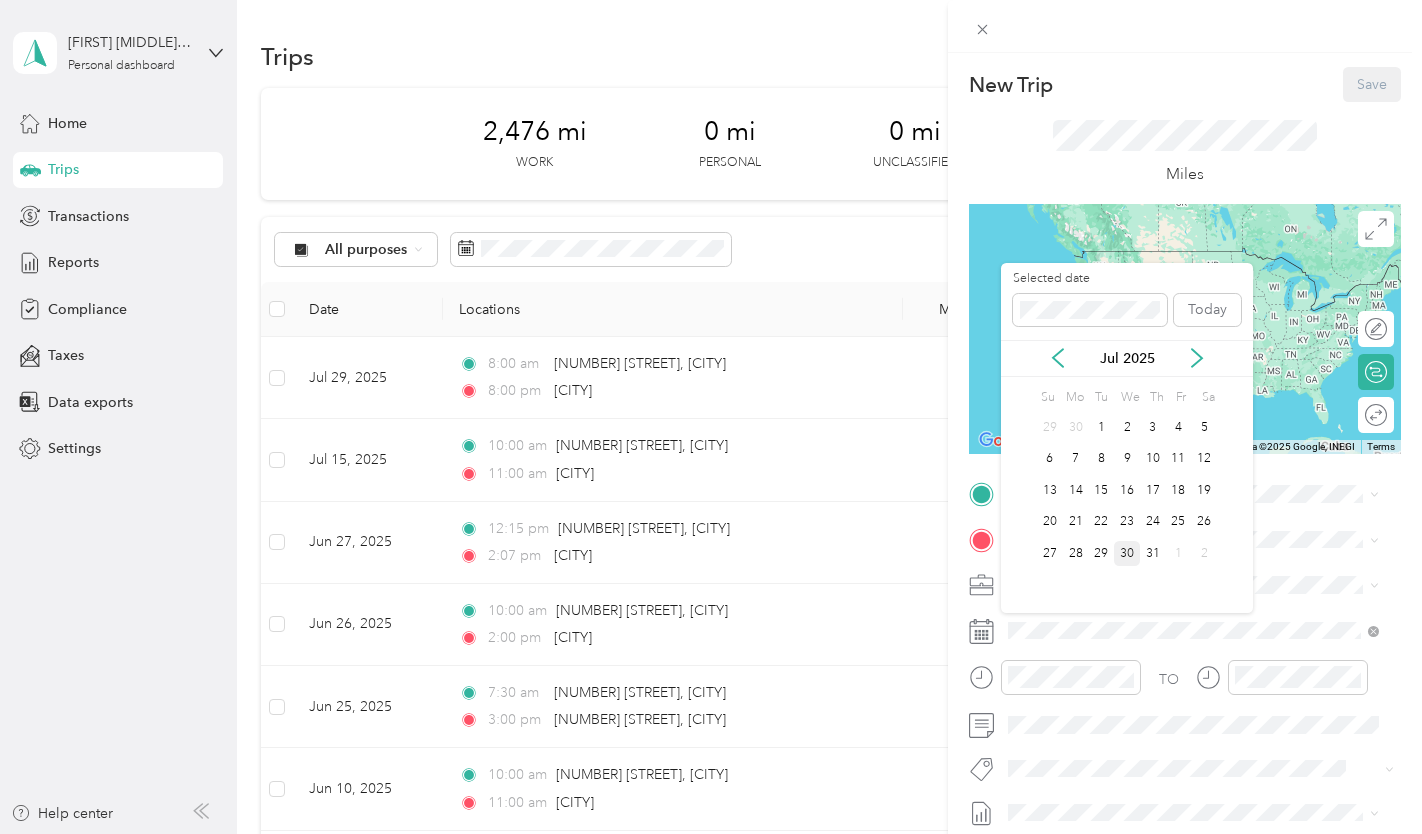 click on "30" at bounding box center [1127, 553] 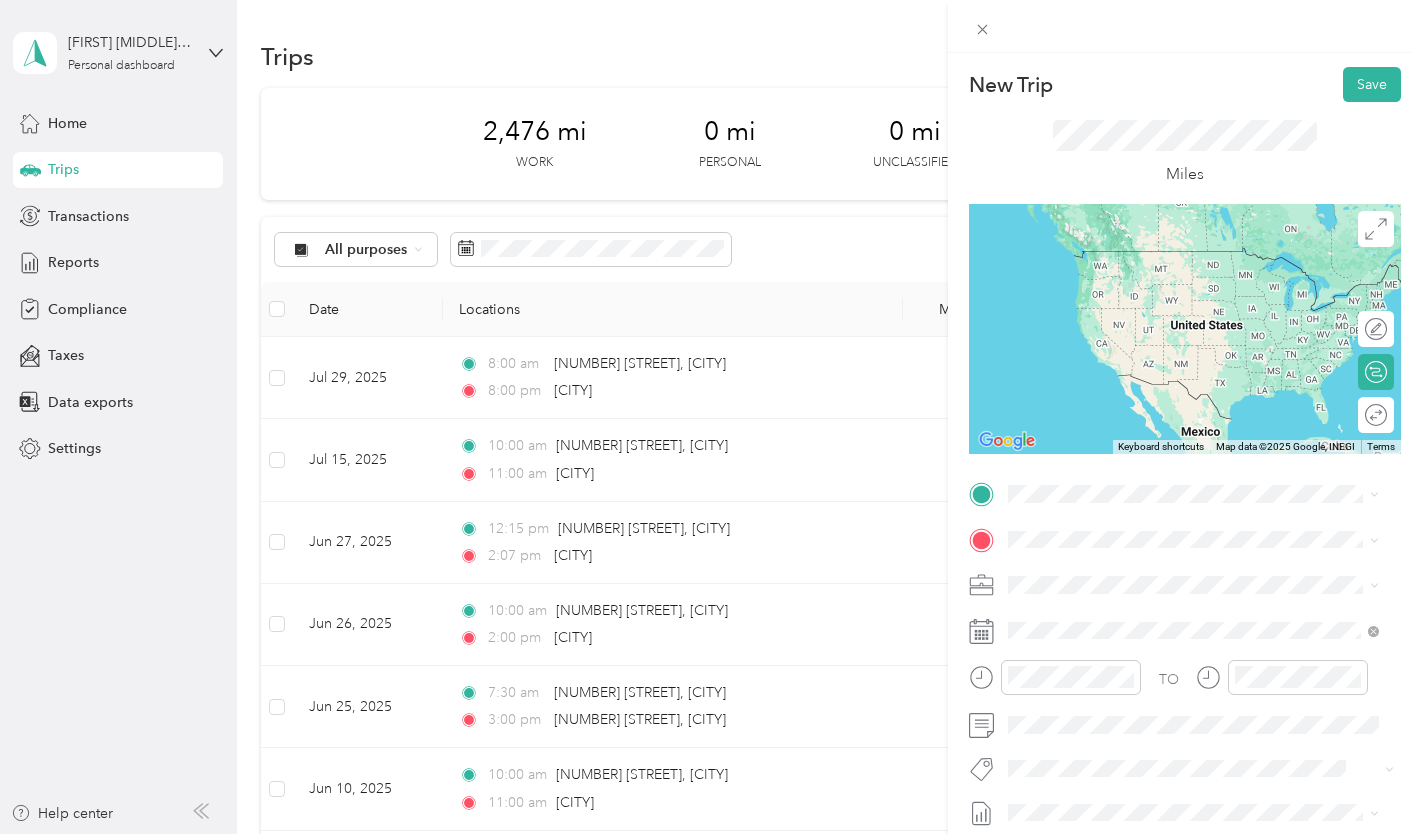 click on "[NUMBER] [STREET]
[CITY], [STATE] [POSTAL_CODE], [COUNTRY]" at bounding box center [1190, 567] 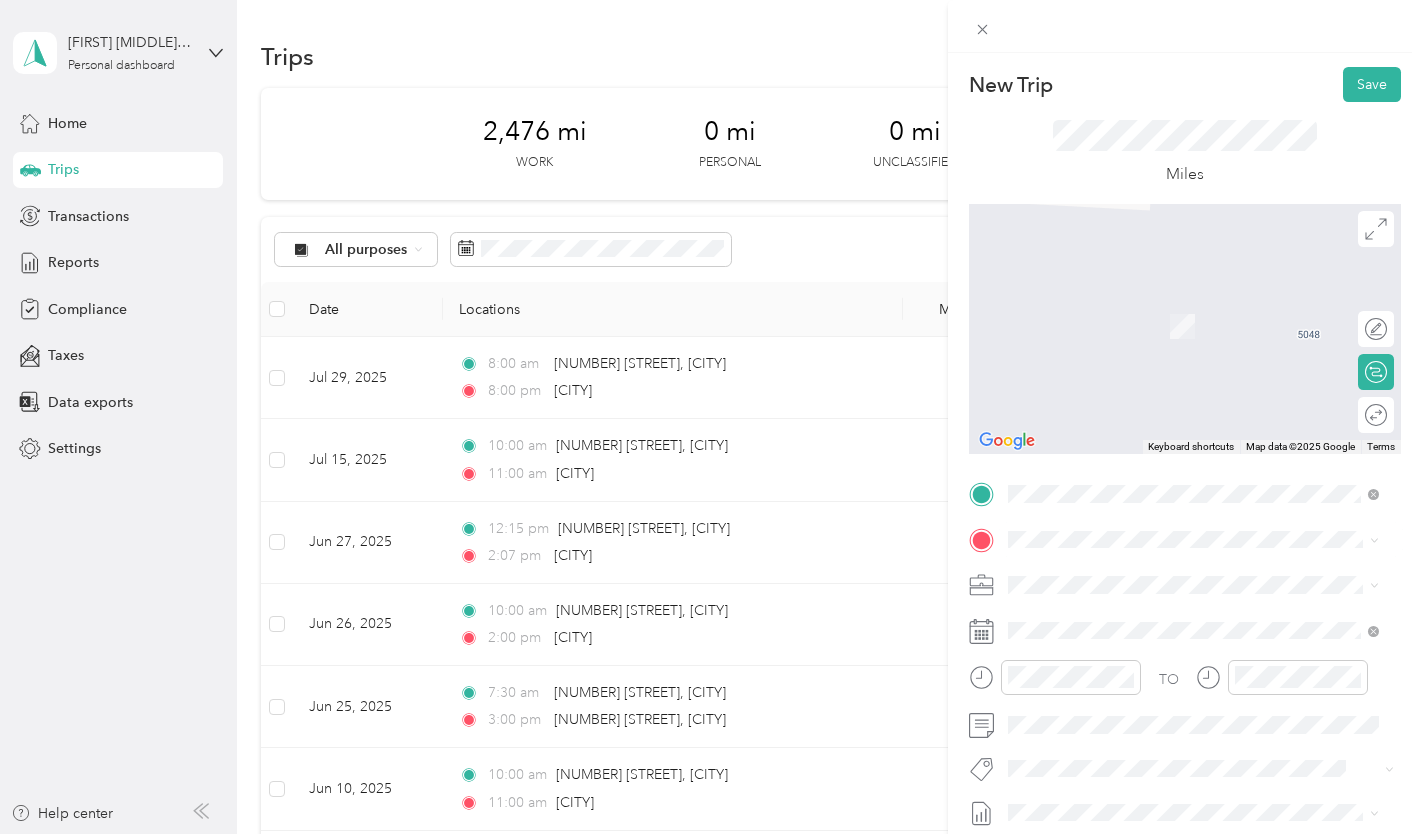 click on "[CITY]
[STATE], [COUNTRY]" at bounding box center [1111, 293] 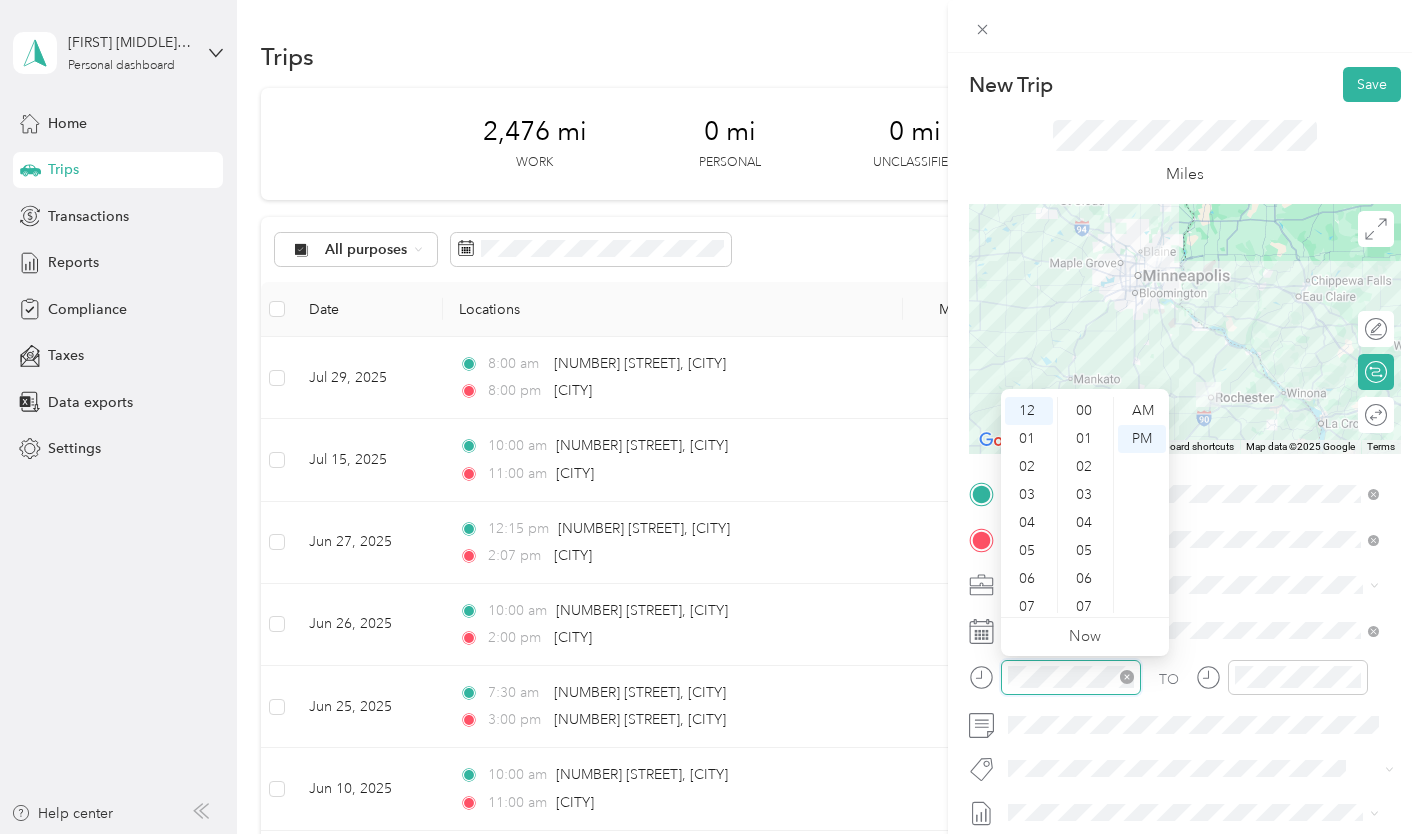 scroll, scrollTop: 1204, scrollLeft: 0, axis: vertical 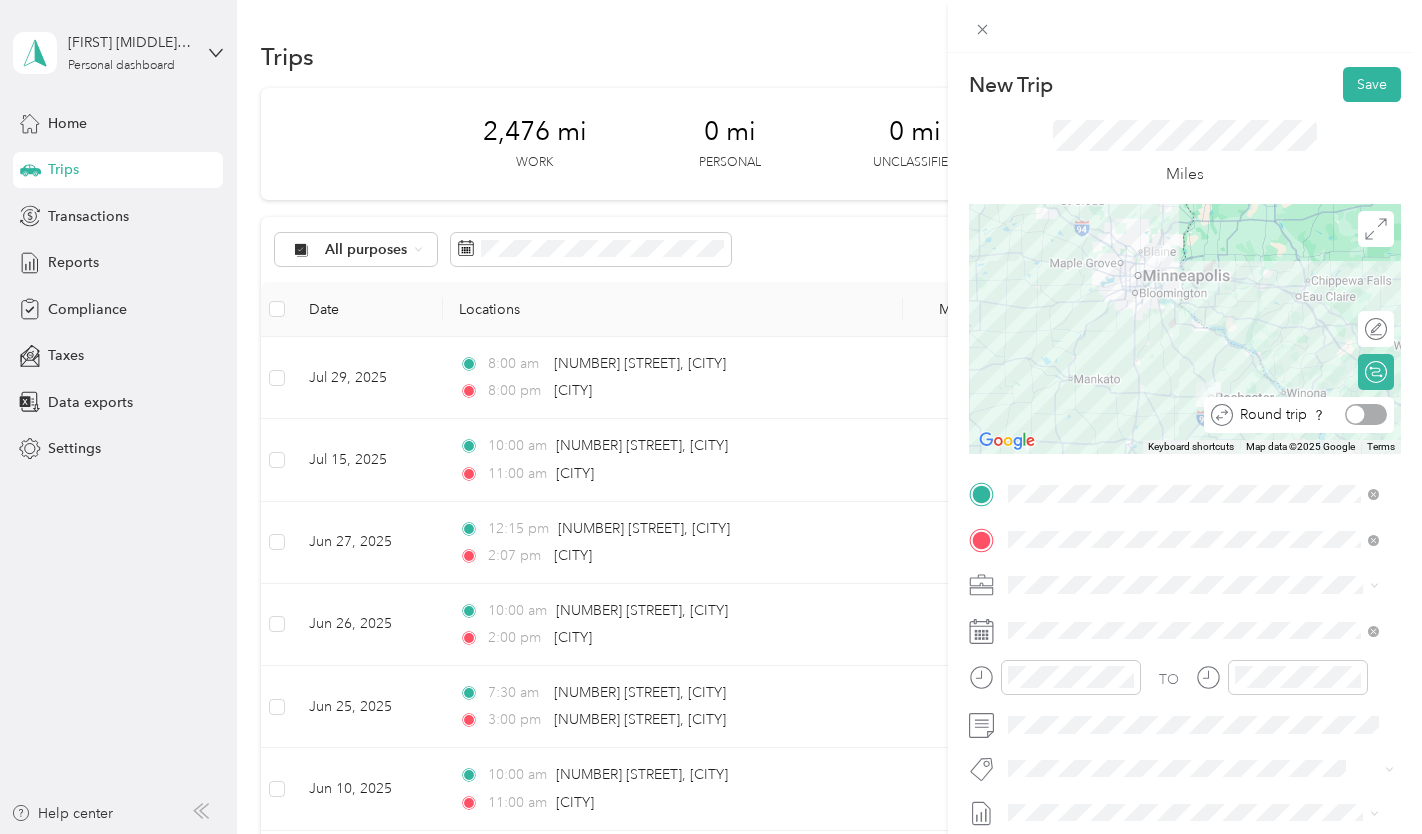 click at bounding box center (1366, 414) 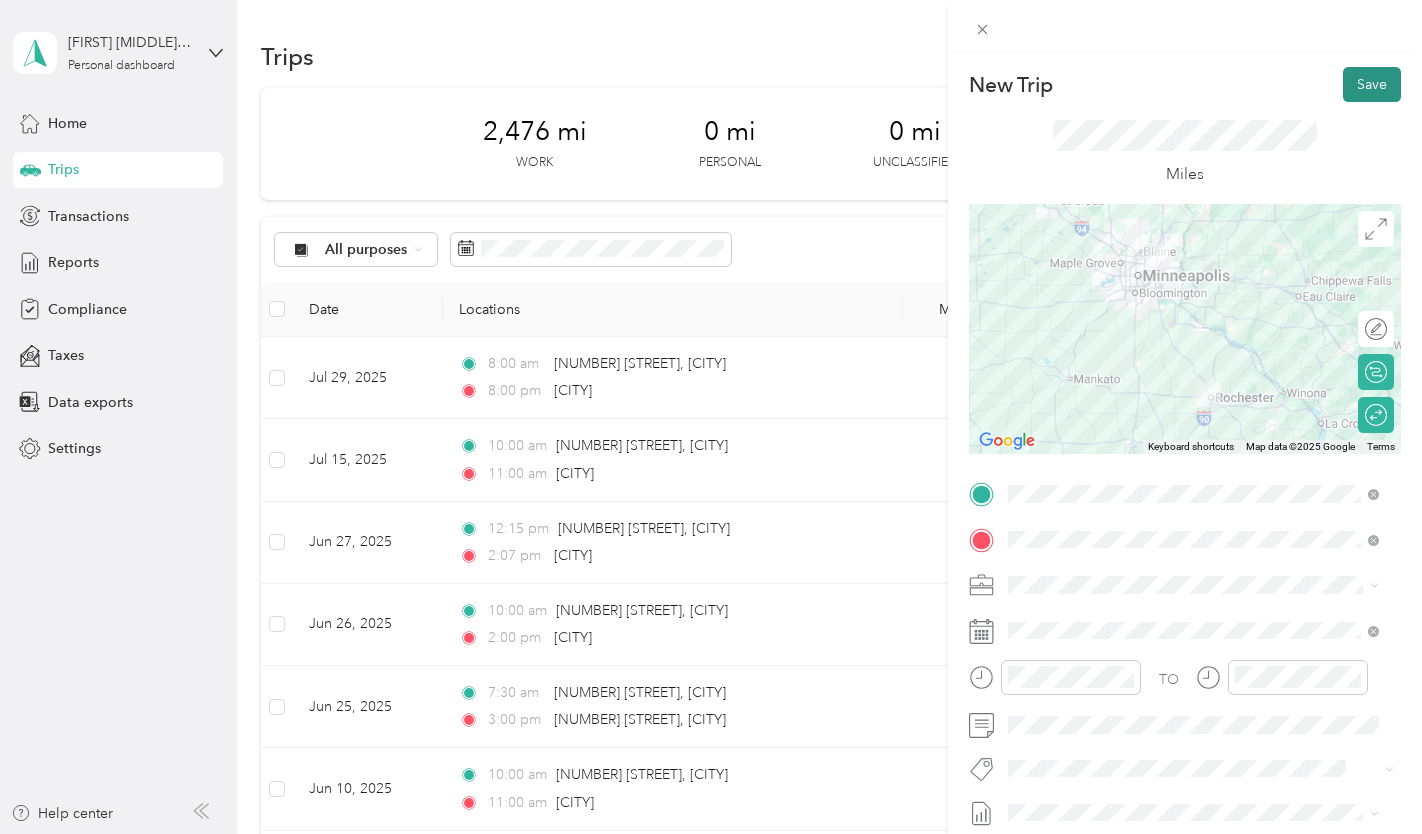 click on "Save" at bounding box center [1372, 84] 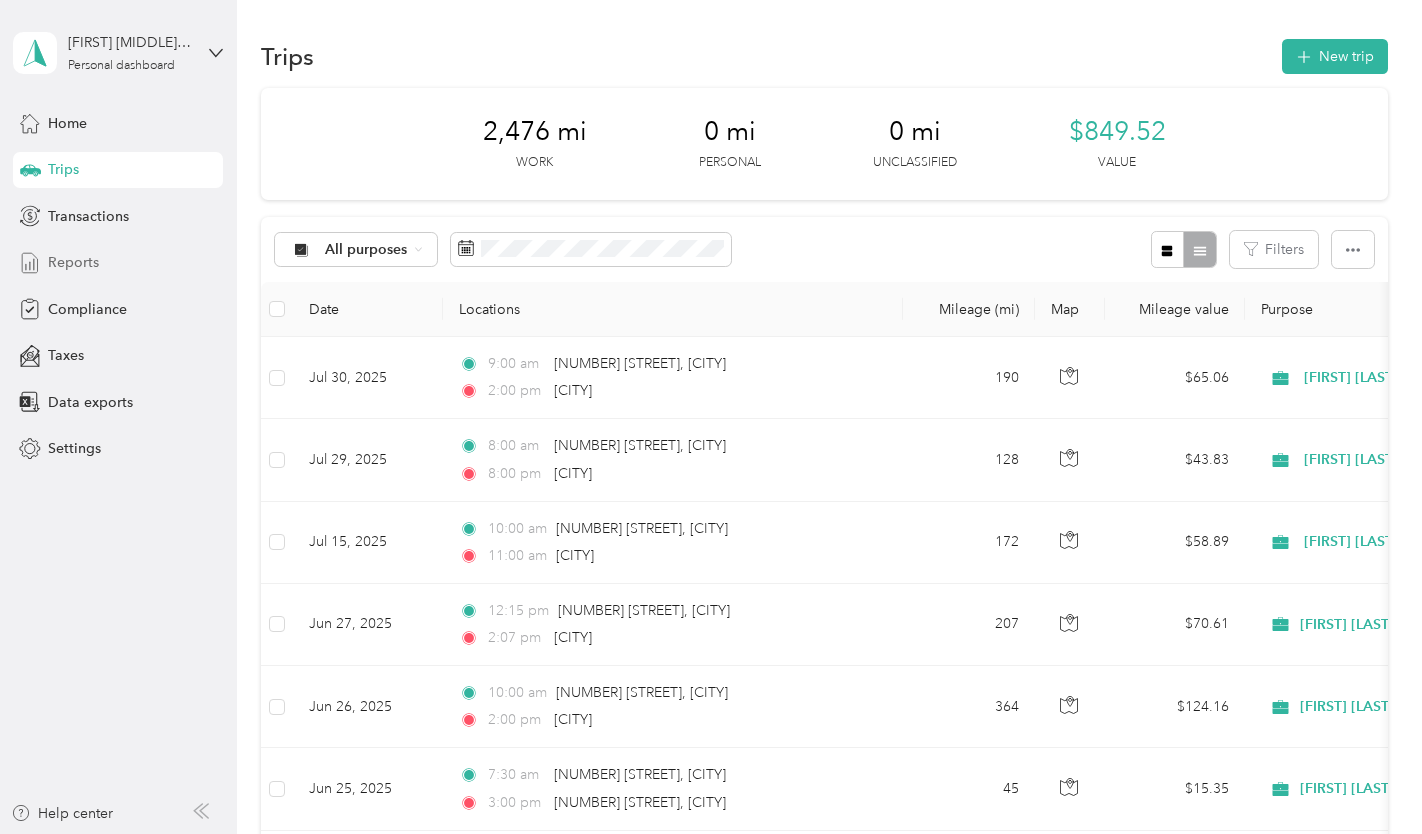 click on "Reports" at bounding box center [73, 262] 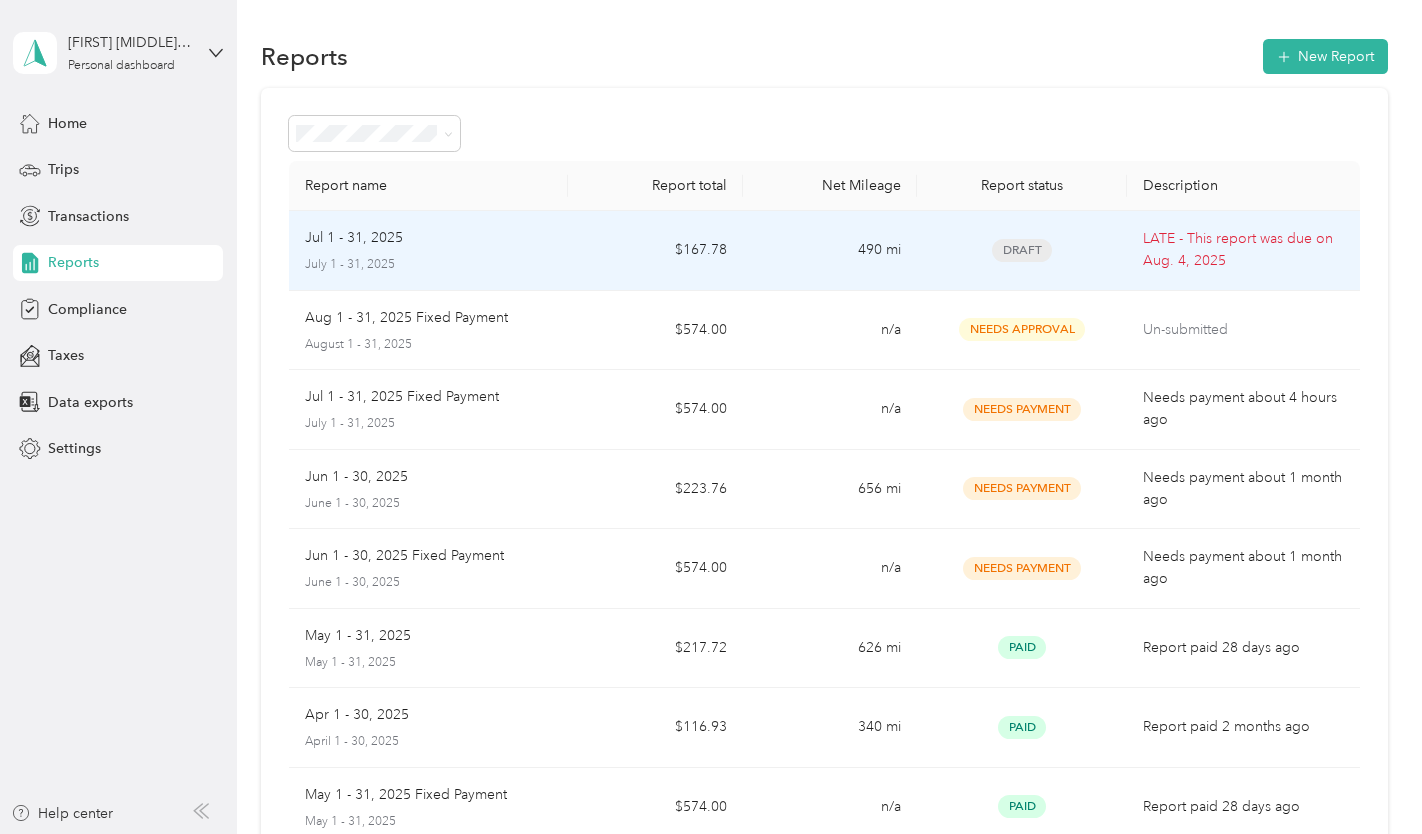click on "LATE - This report was due on   [DATE]" at bounding box center (1243, 250) 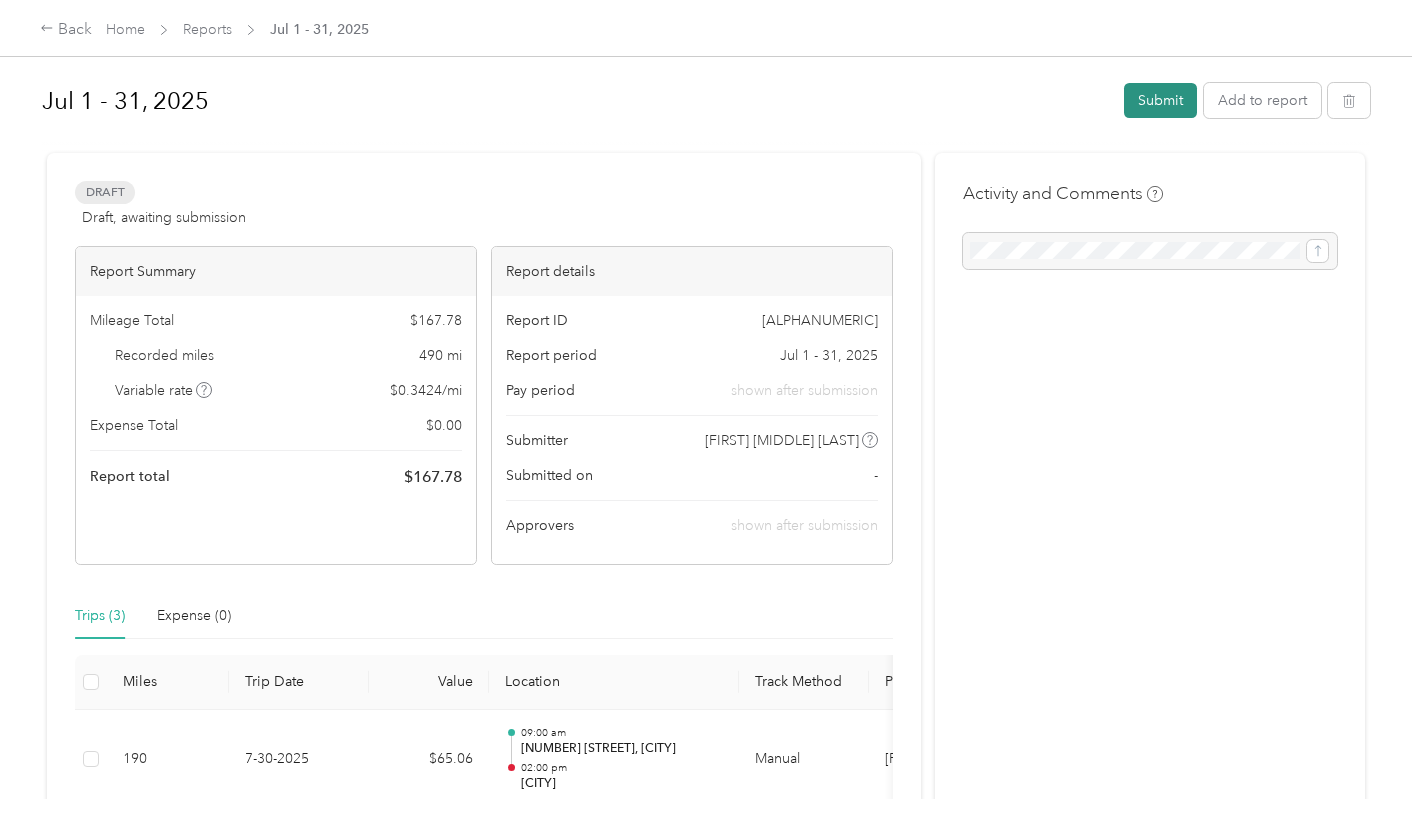 click on "Submit" at bounding box center (1160, 100) 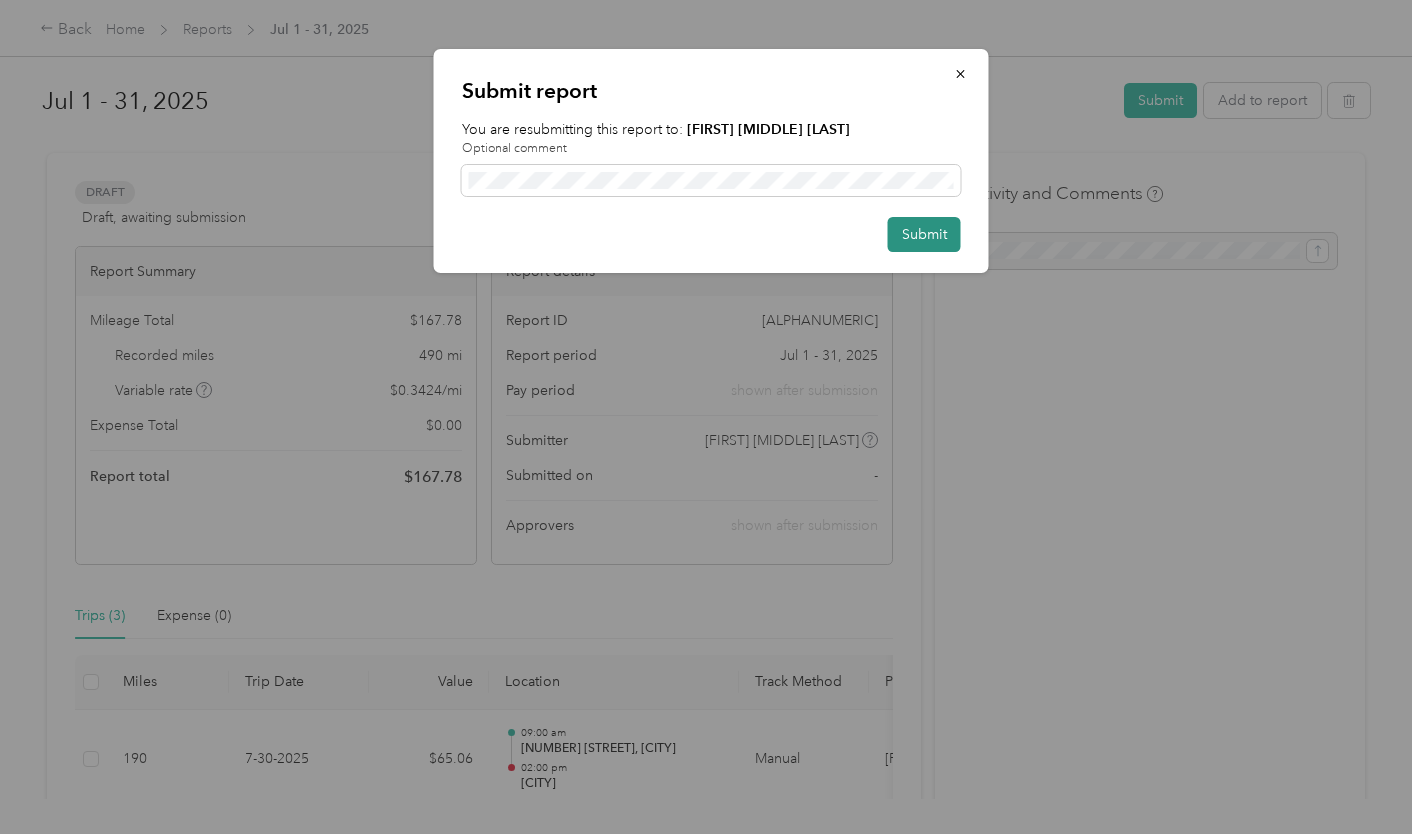 click on "Submit" at bounding box center (924, 234) 